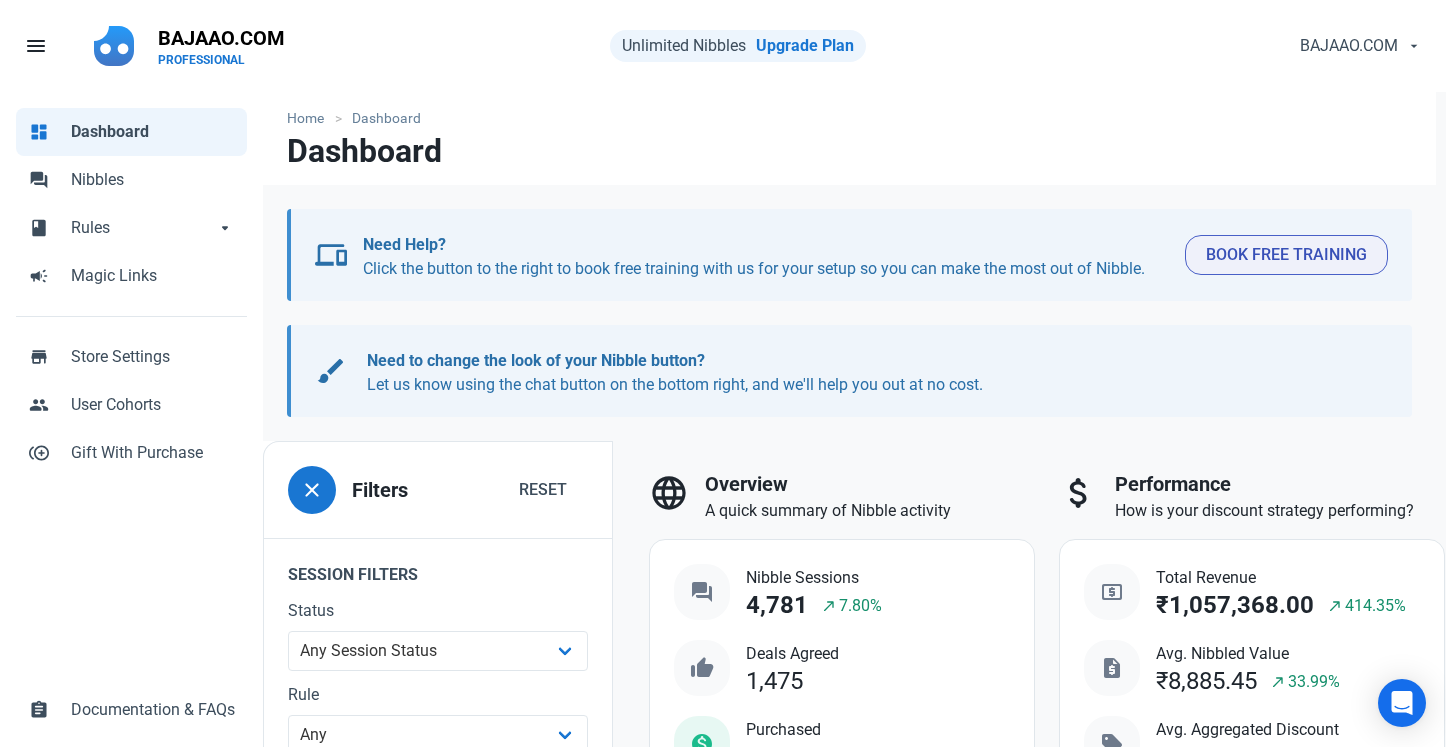 scroll, scrollTop: 0, scrollLeft: 0, axis: both 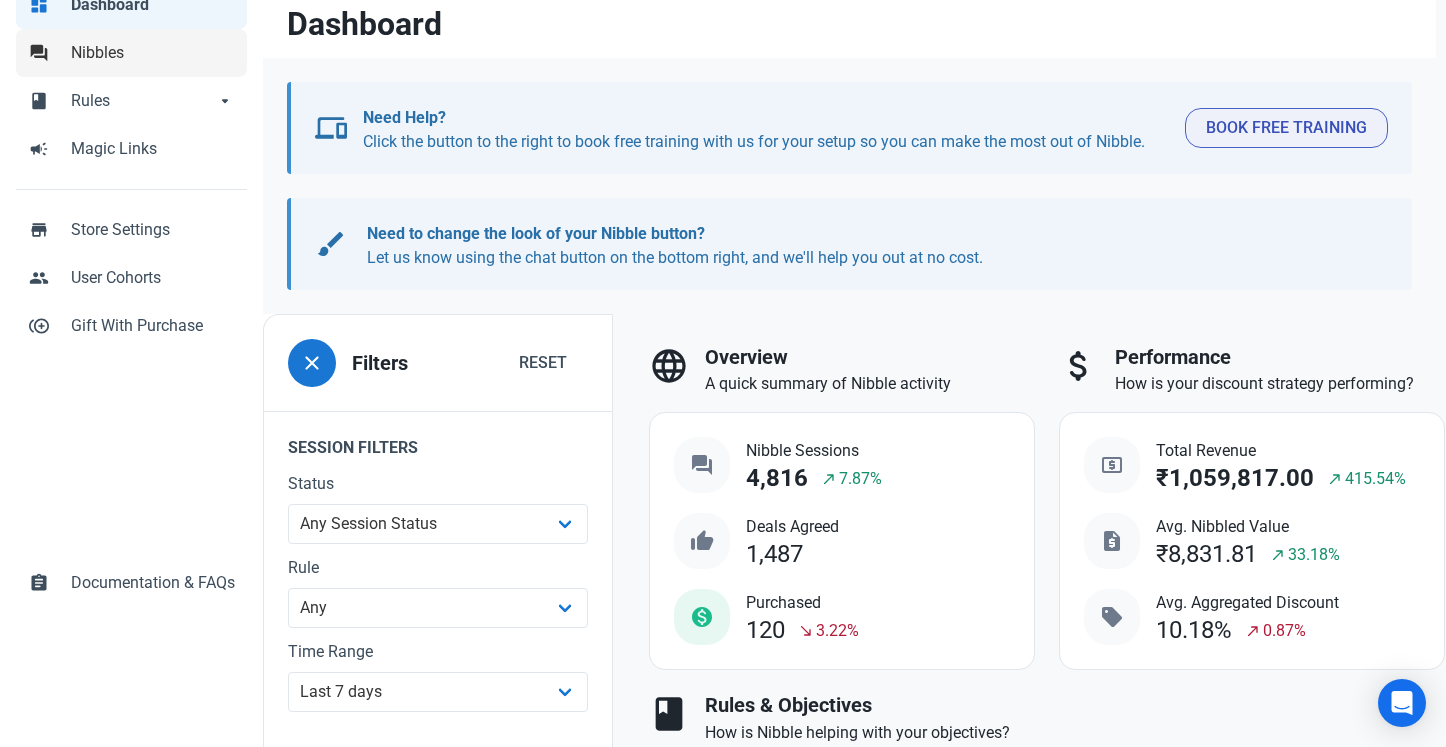 click on "forum Nibbles" at bounding box center (131, 53) 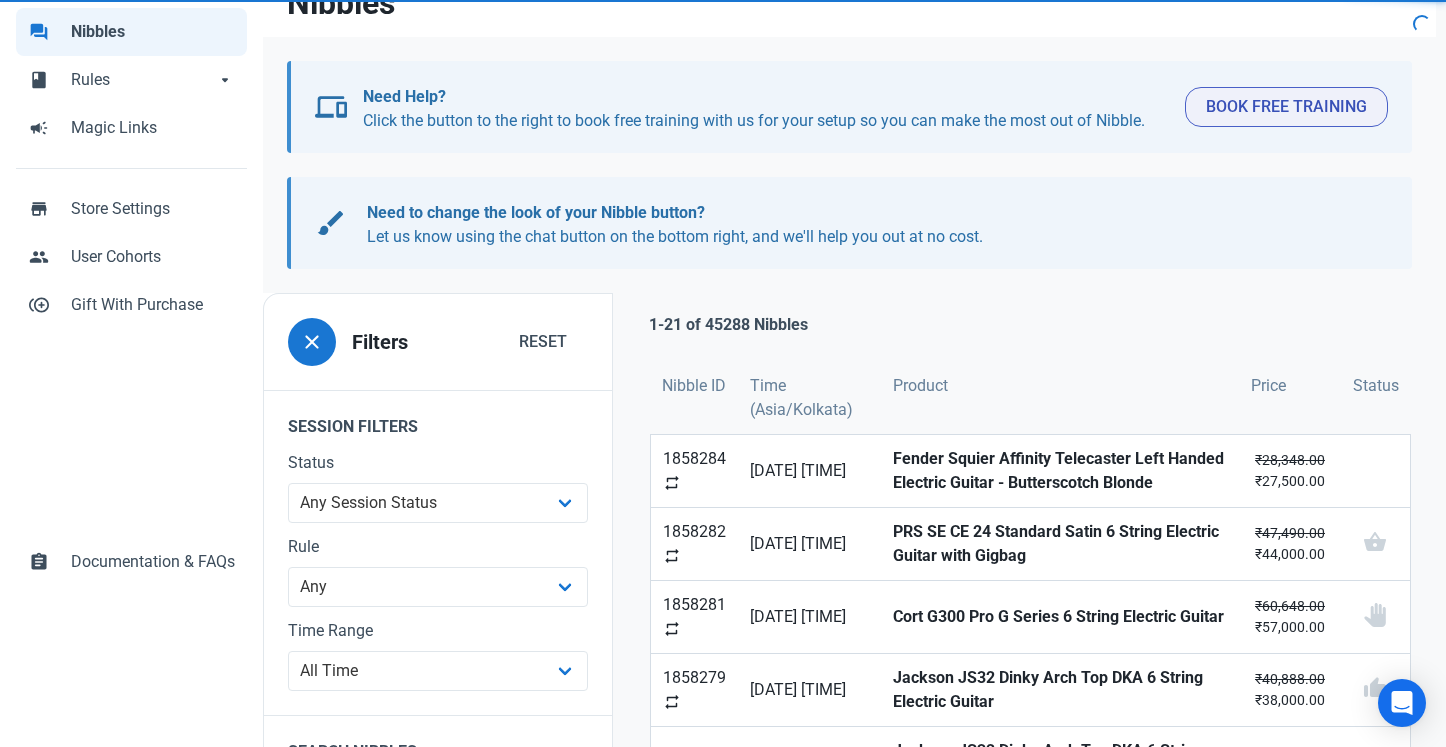 scroll, scrollTop: 196, scrollLeft: 0, axis: vertical 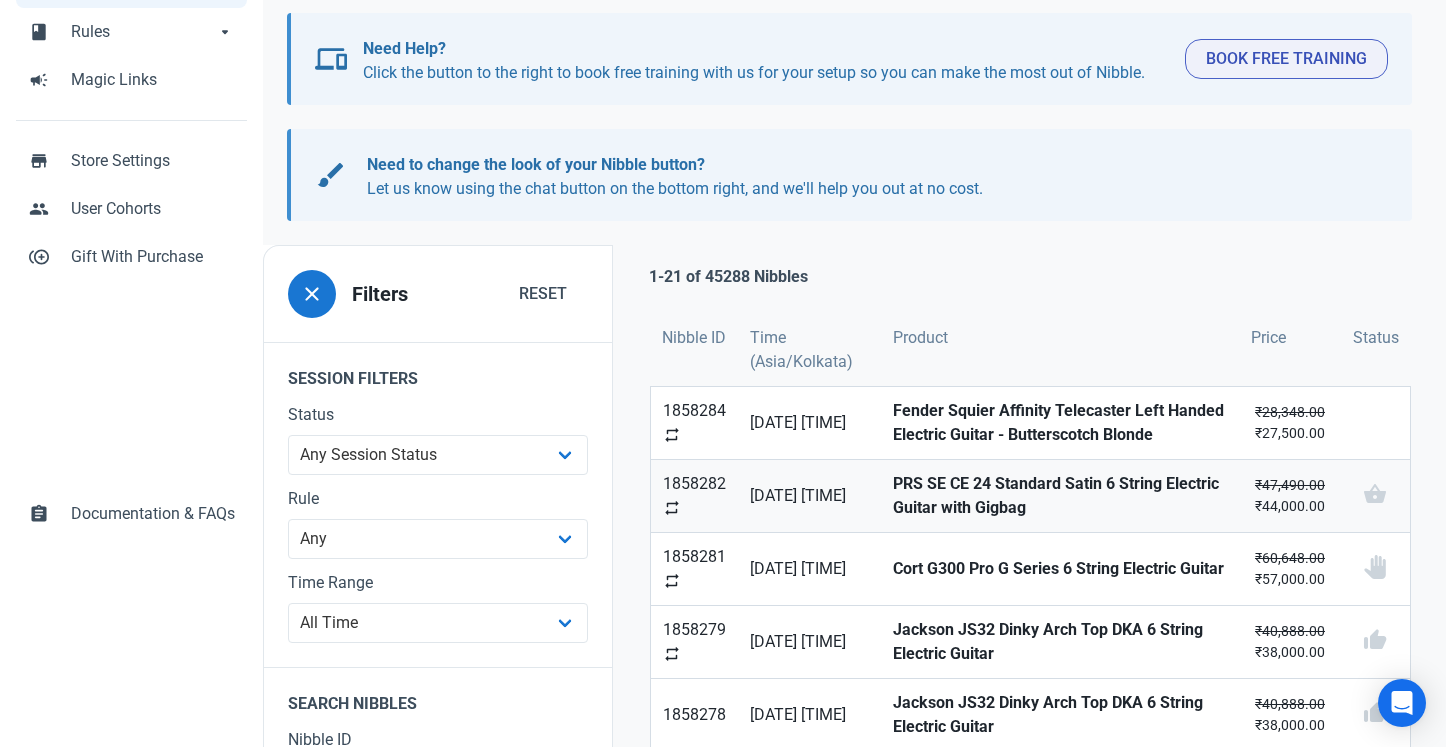 click on "PRS SE CE 24 Standard Satin 6 String Electric Guitar with Gigbag" at bounding box center [1060, 496] 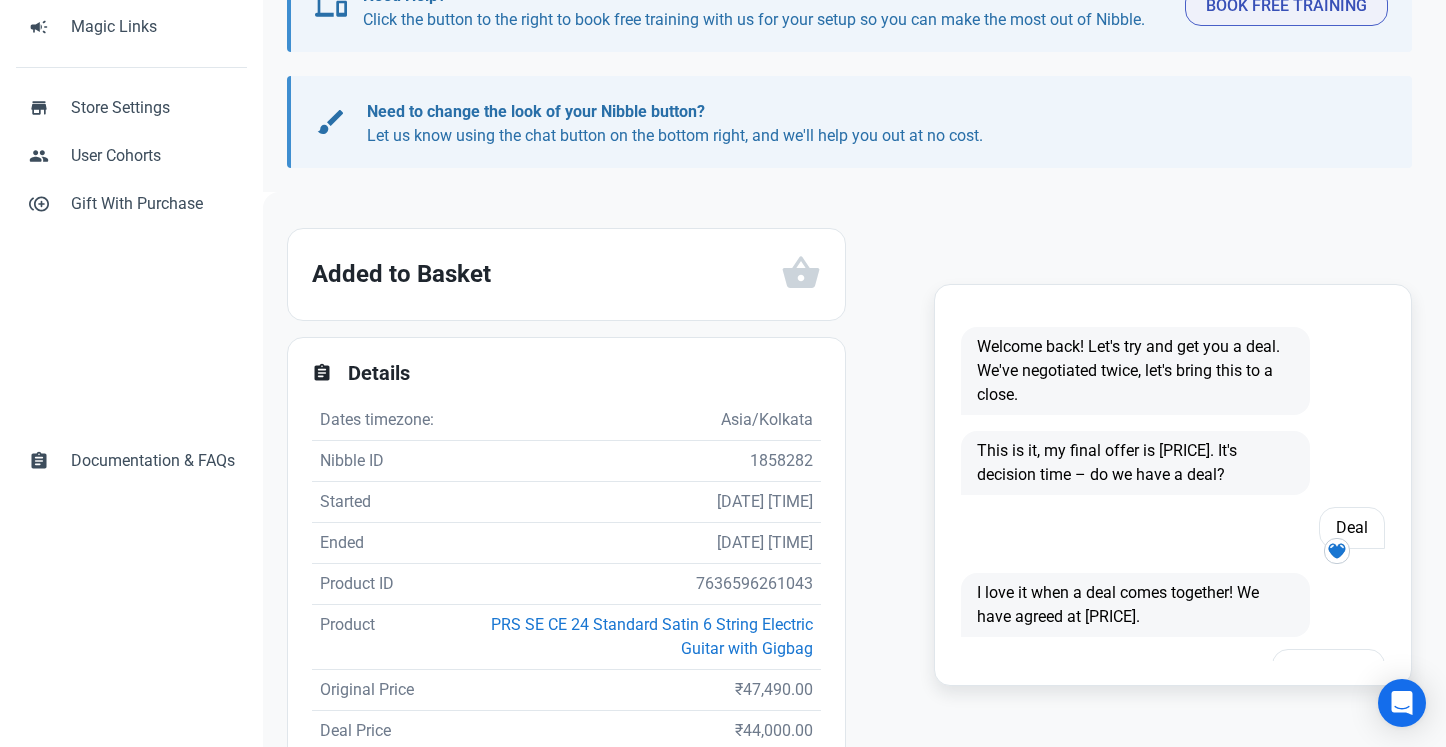 scroll, scrollTop: 326, scrollLeft: 0, axis: vertical 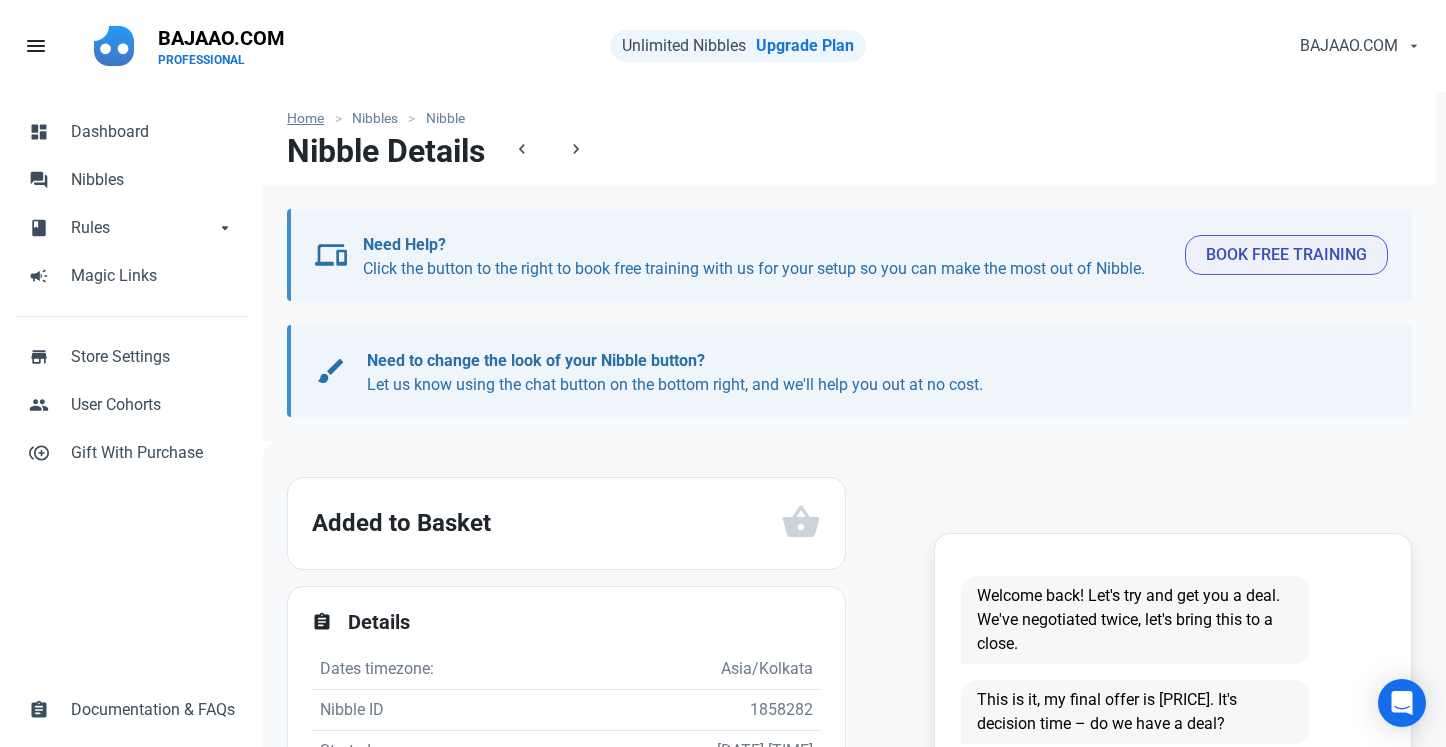 click on "Home" at bounding box center [310, 118] 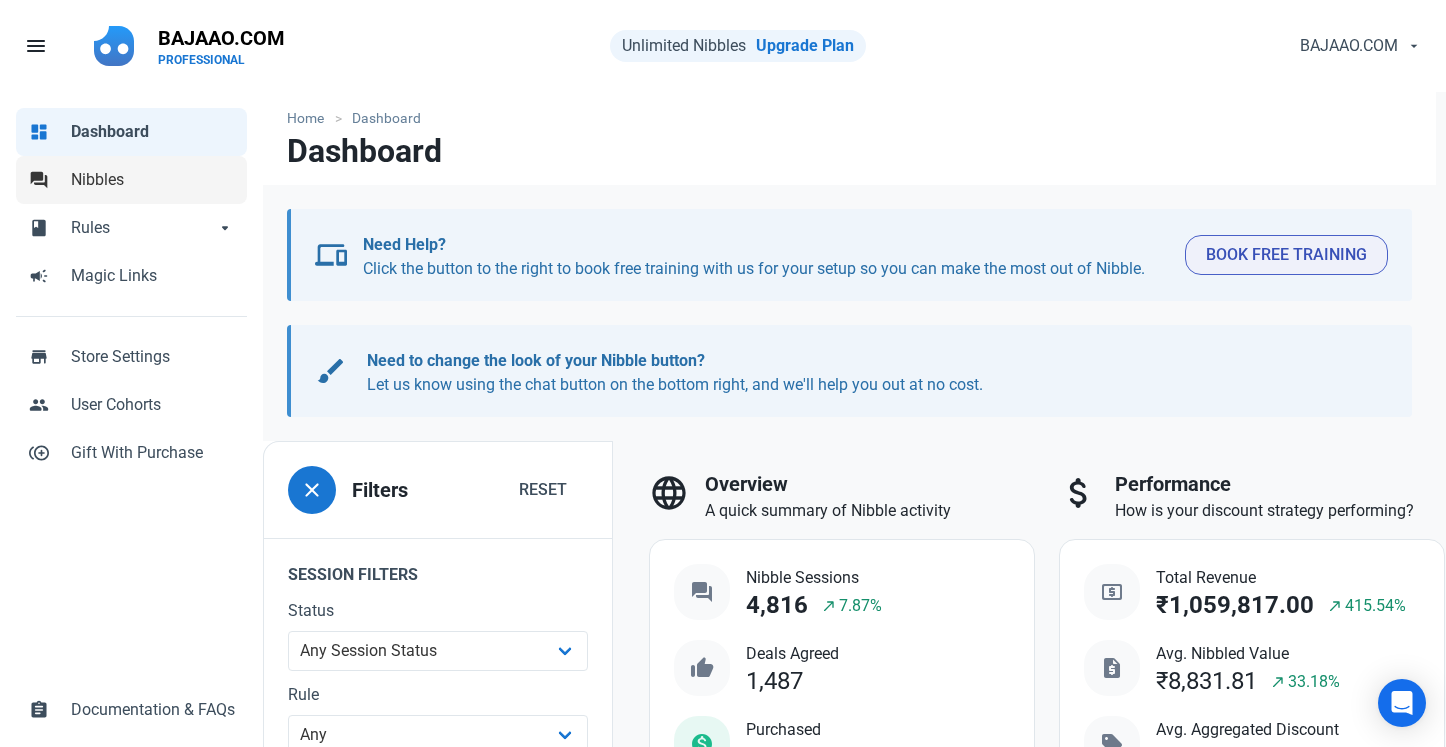 click on "Nibbles" at bounding box center (153, 180) 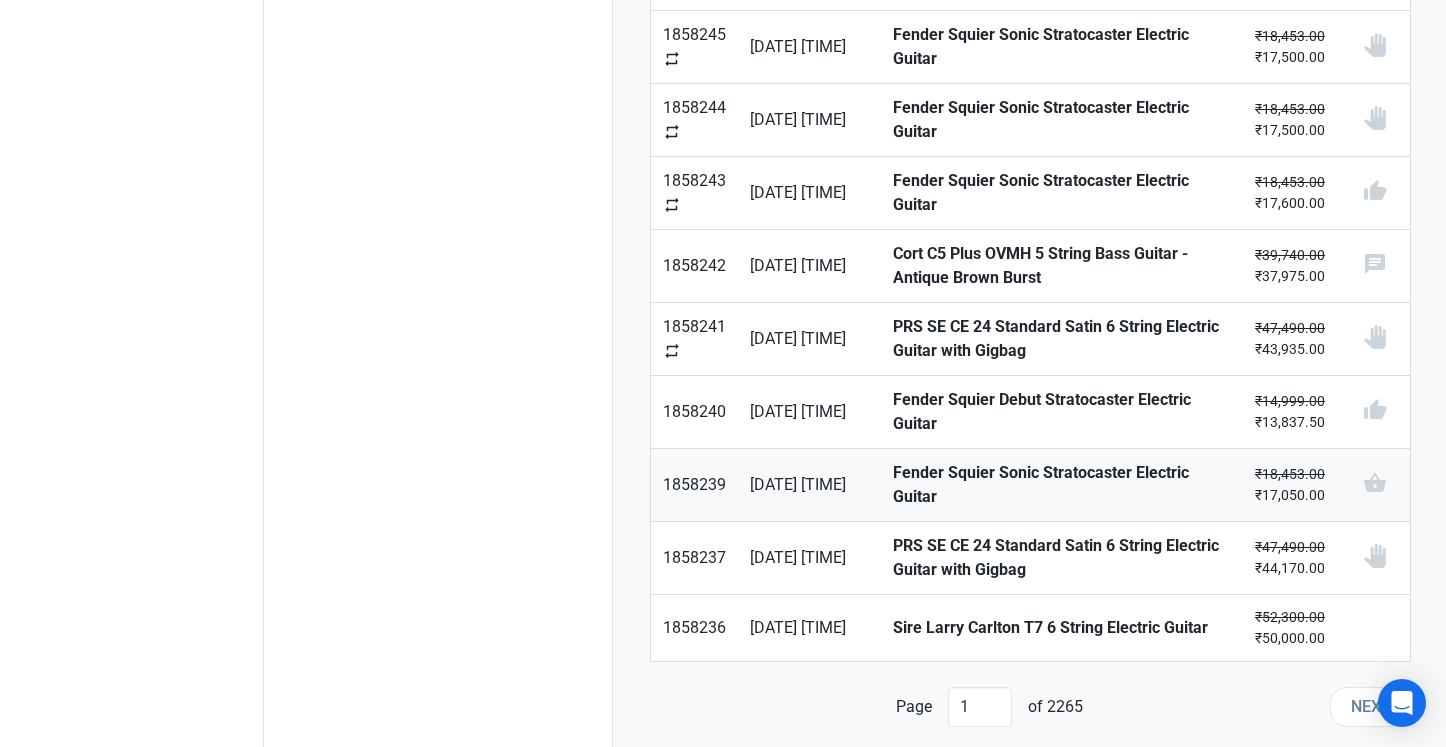scroll, scrollTop: 1404, scrollLeft: 0, axis: vertical 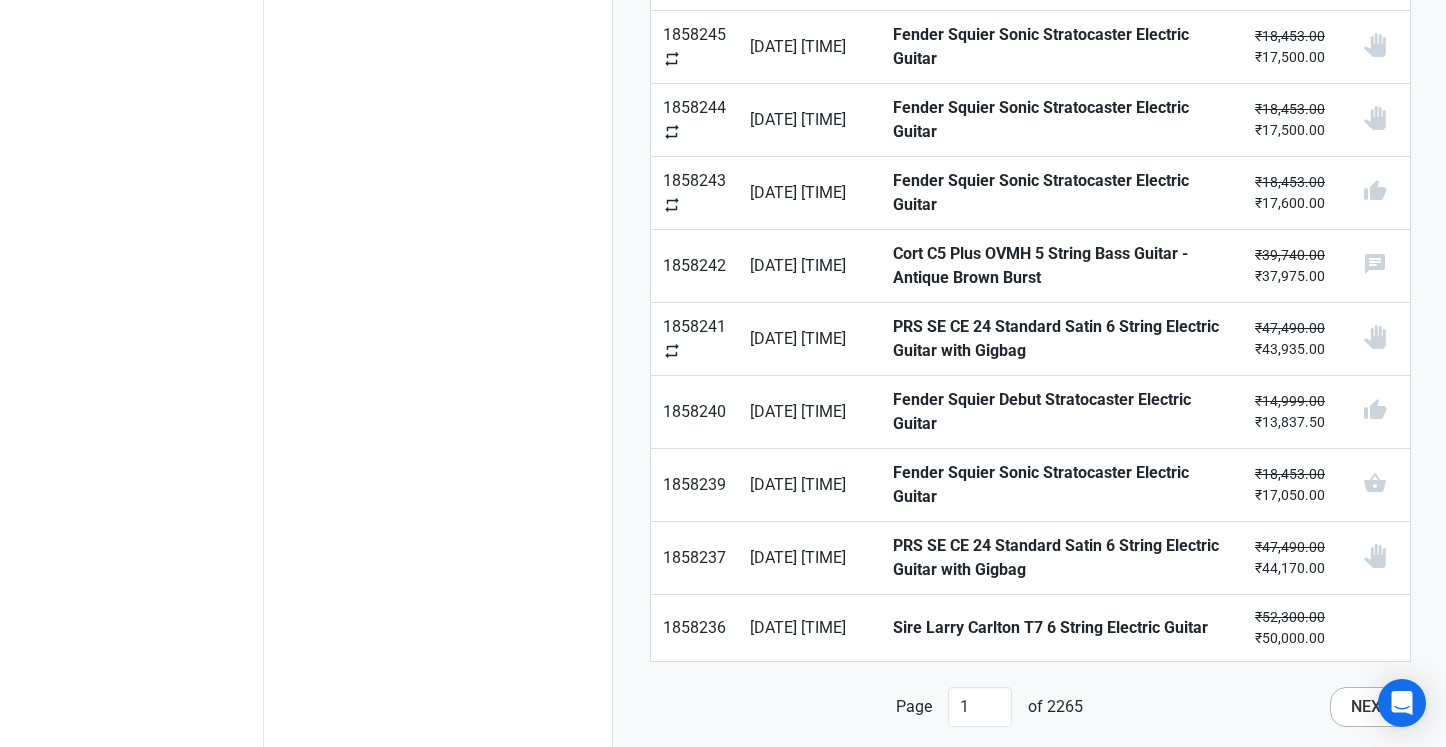 click on "Next" at bounding box center (1371, 707) 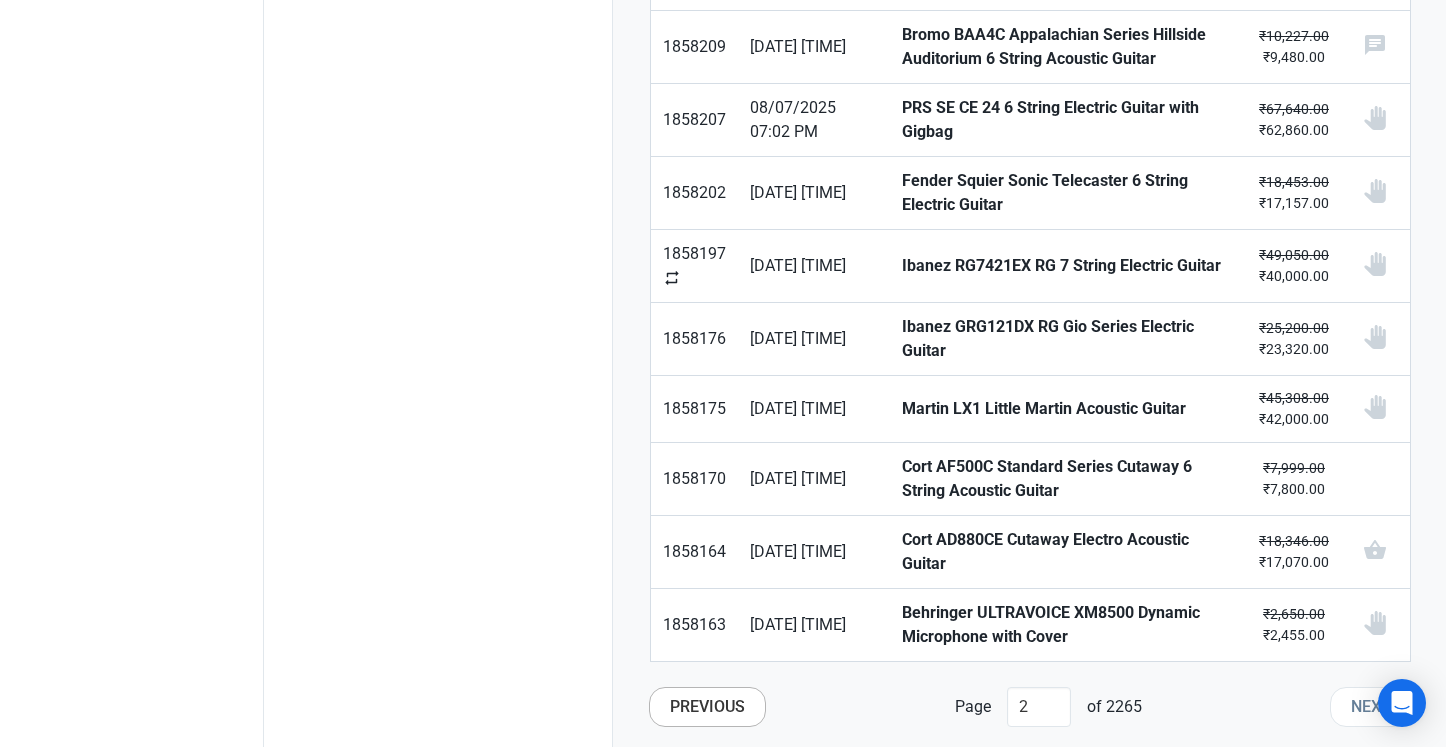 scroll, scrollTop: 1381, scrollLeft: 0, axis: vertical 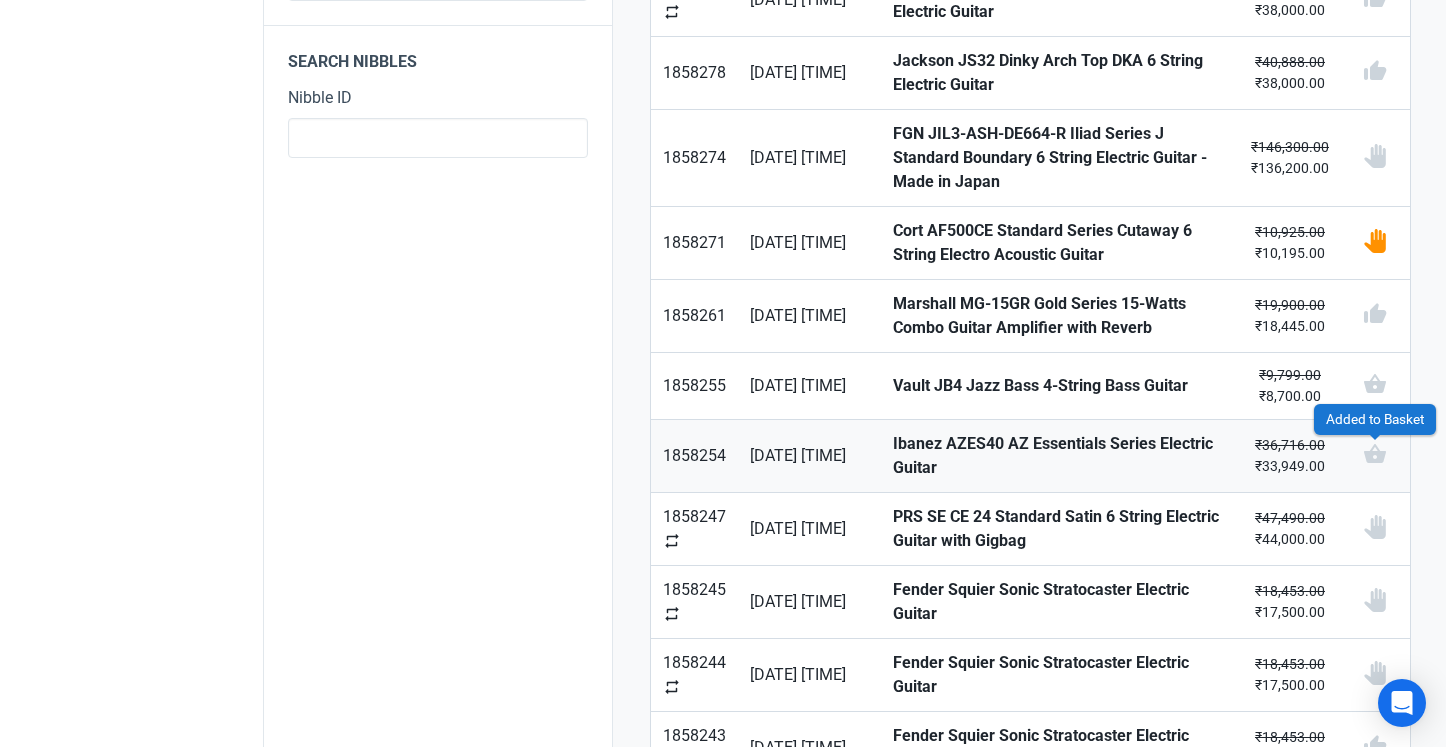 click on "shopping_basket" at bounding box center [1375, 454] 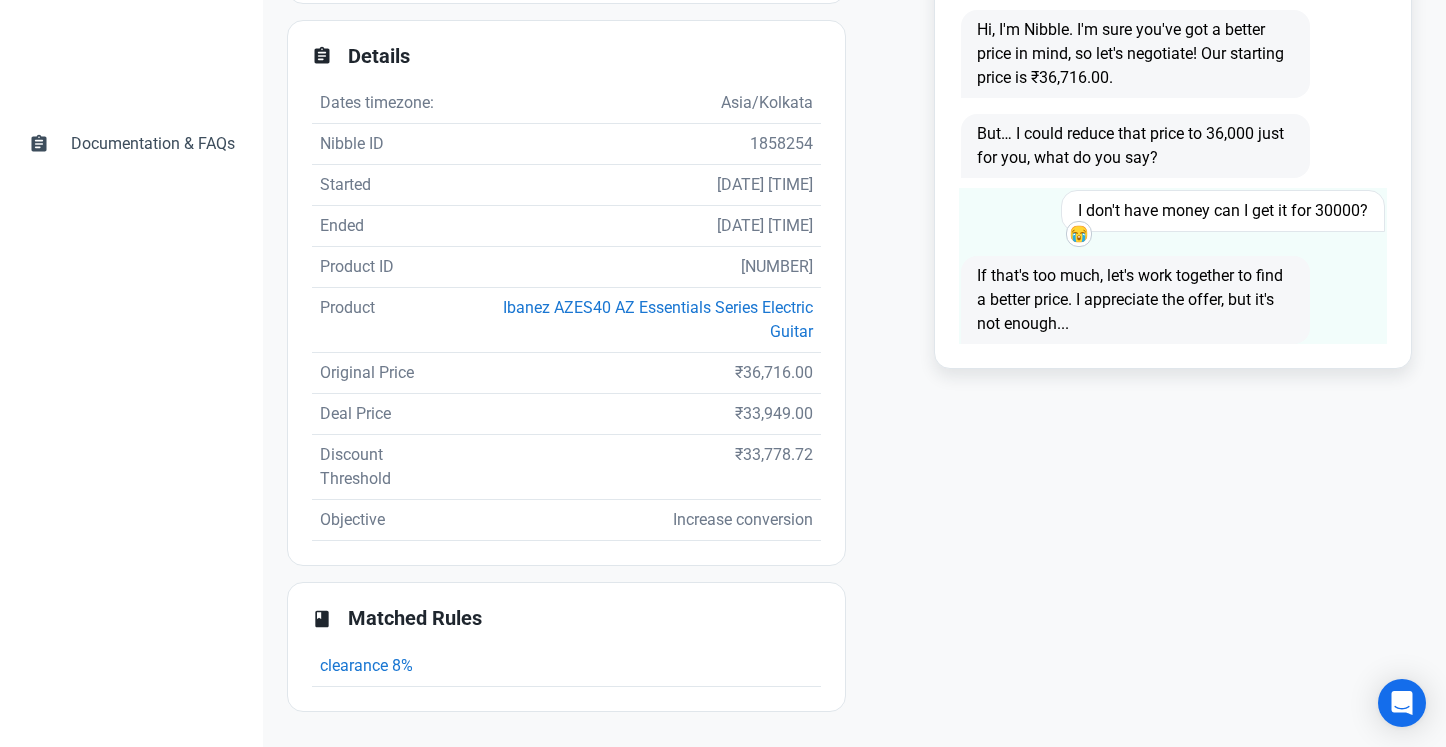 scroll, scrollTop: 565, scrollLeft: 0, axis: vertical 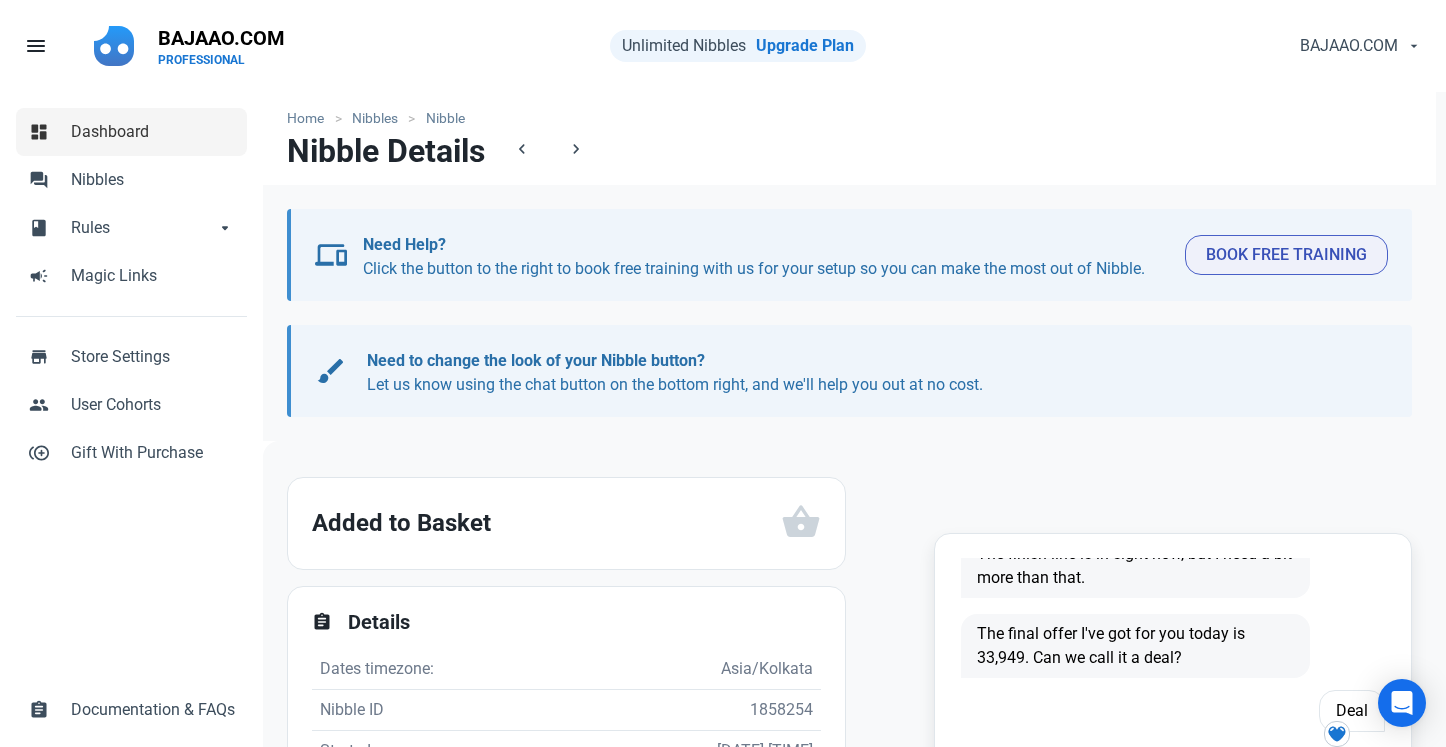 click on "Dashboard" at bounding box center (153, 132) 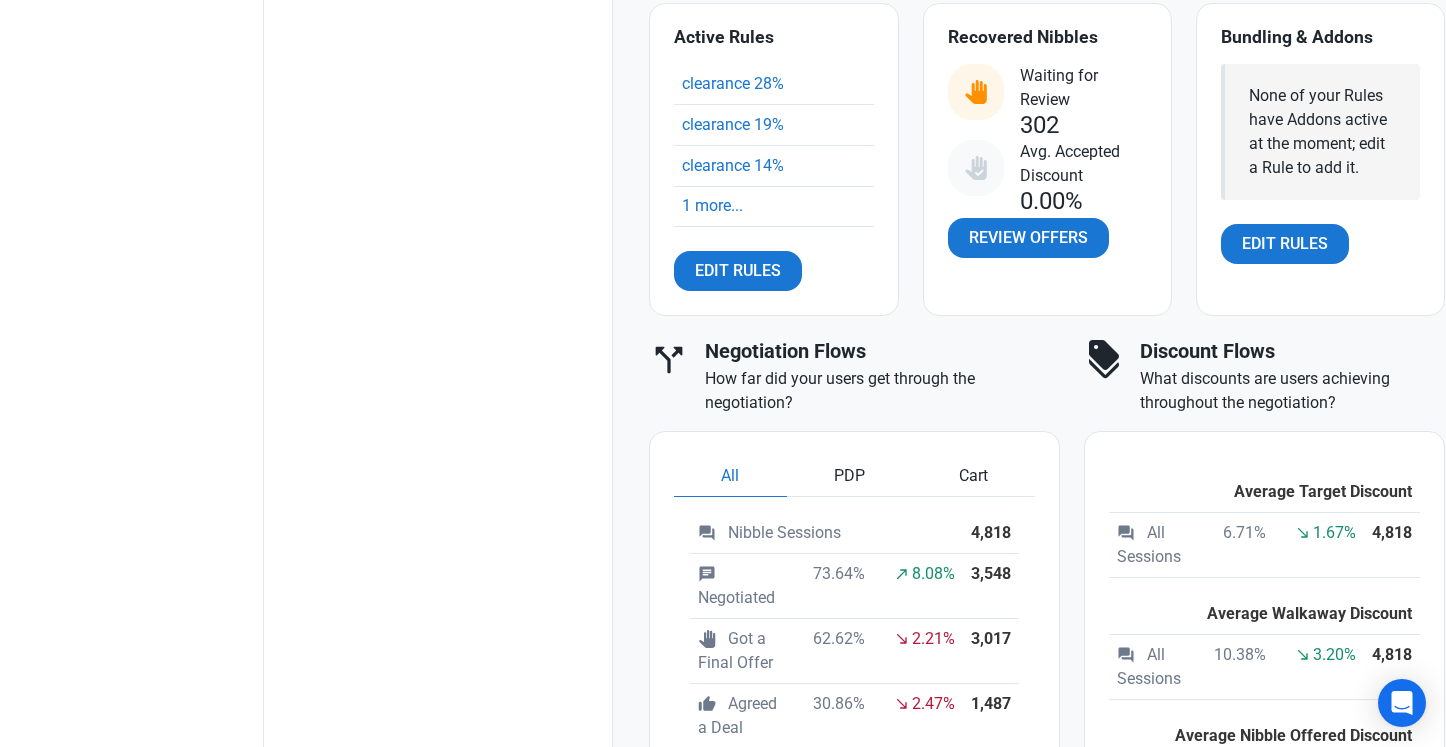 scroll, scrollTop: 866, scrollLeft: 0, axis: vertical 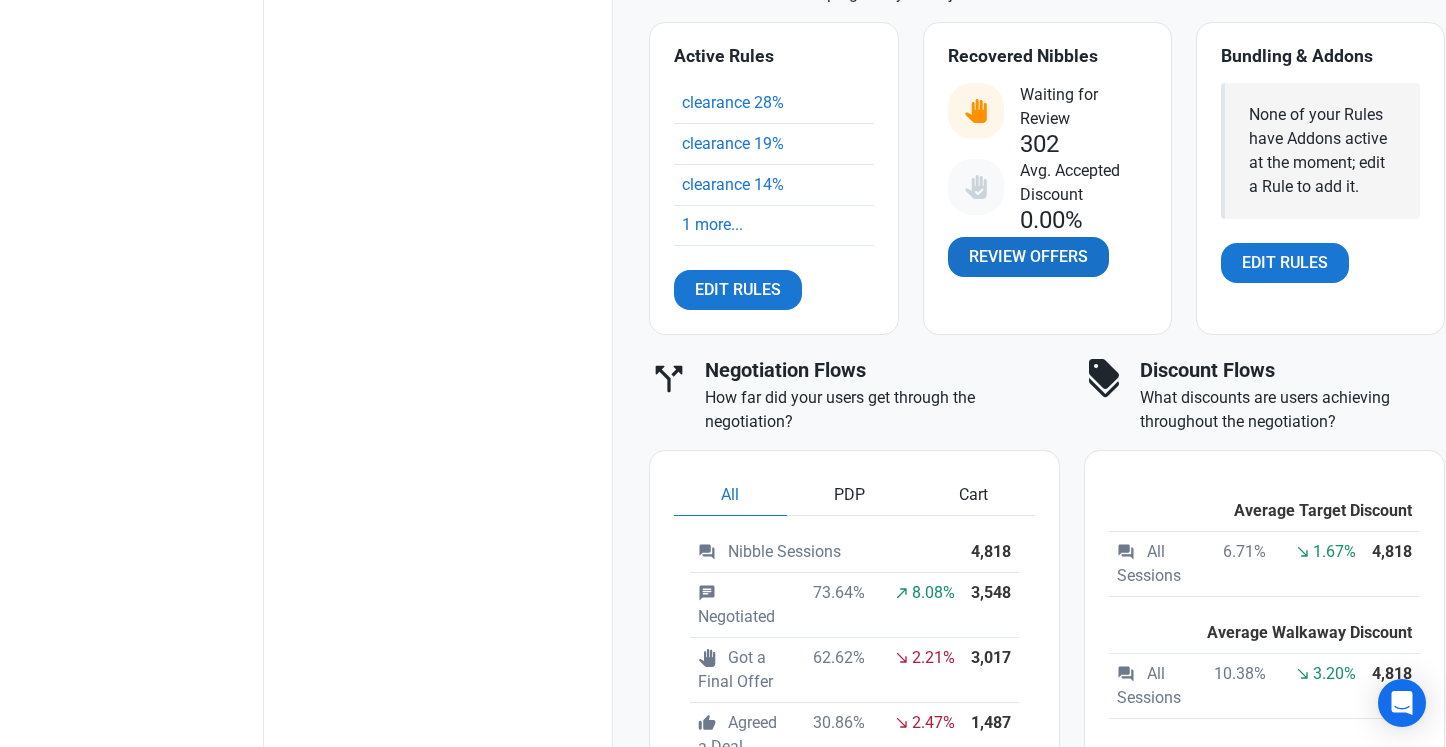 click on "Review Offers" at bounding box center [1028, 257] 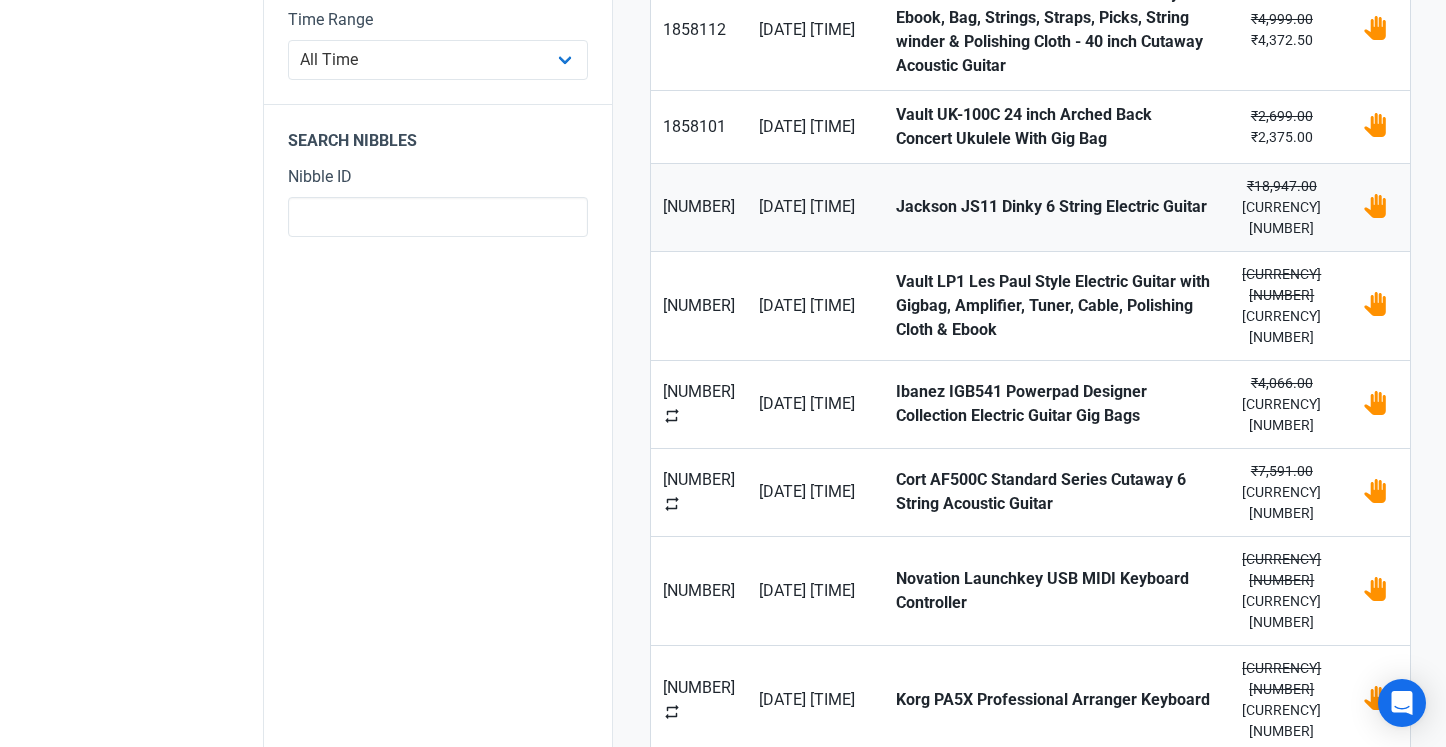 scroll, scrollTop: 762, scrollLeft: 0, axis: vertical 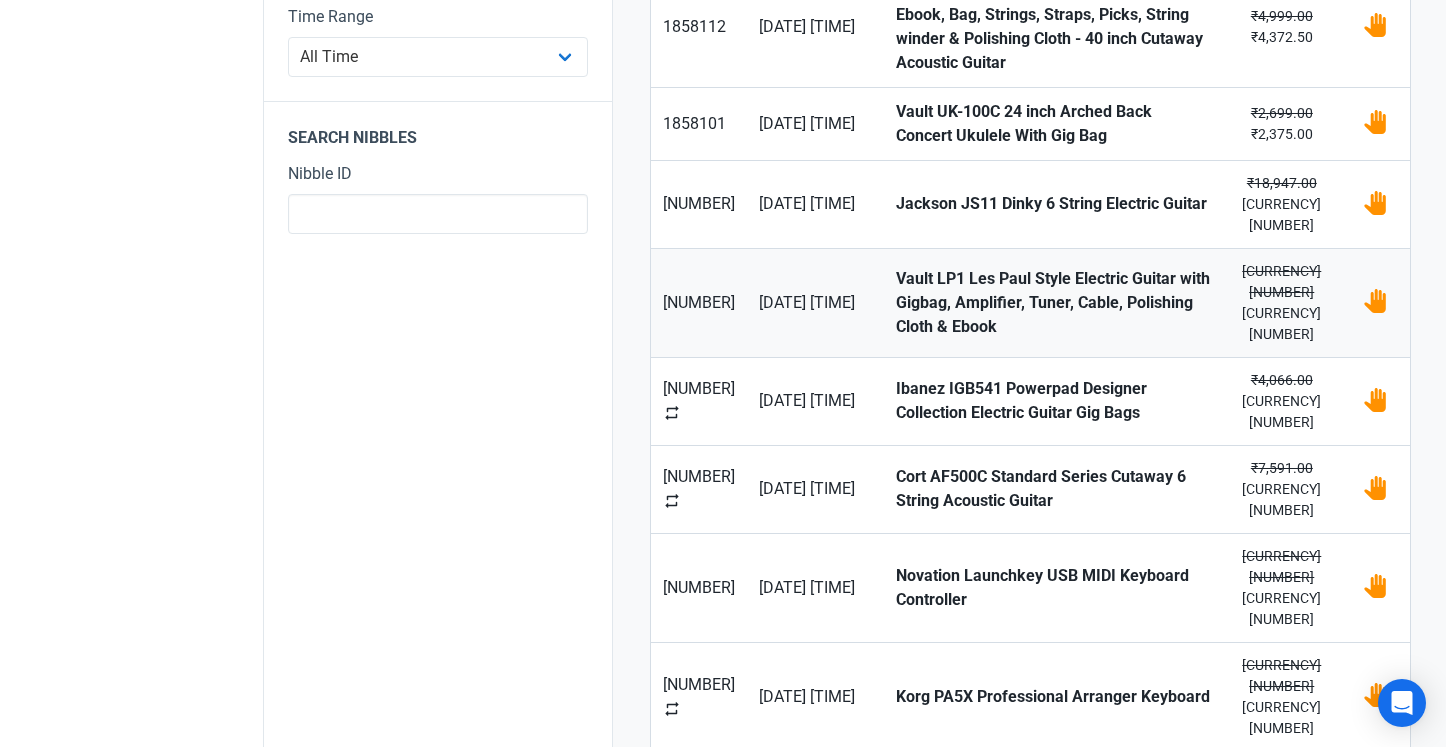 click on "Vault LP1 Les Paul Style Electric Guitar with Gigbag, Amplifier, Tuner, Cable, Polishing Cloth & Ebook" at bounding box center (1053, 303) 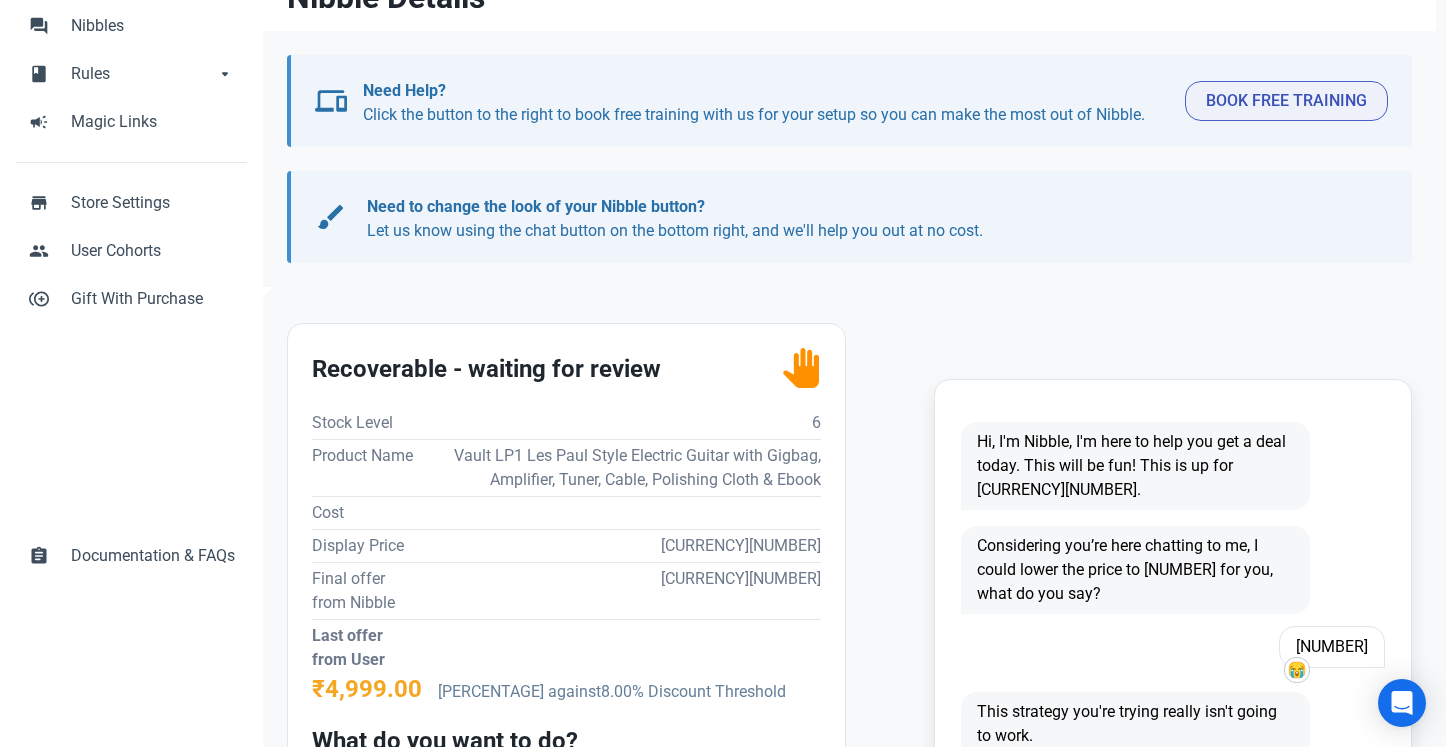 scroll, scrollTop: 219, scrollLeft: 0, axis: vertical 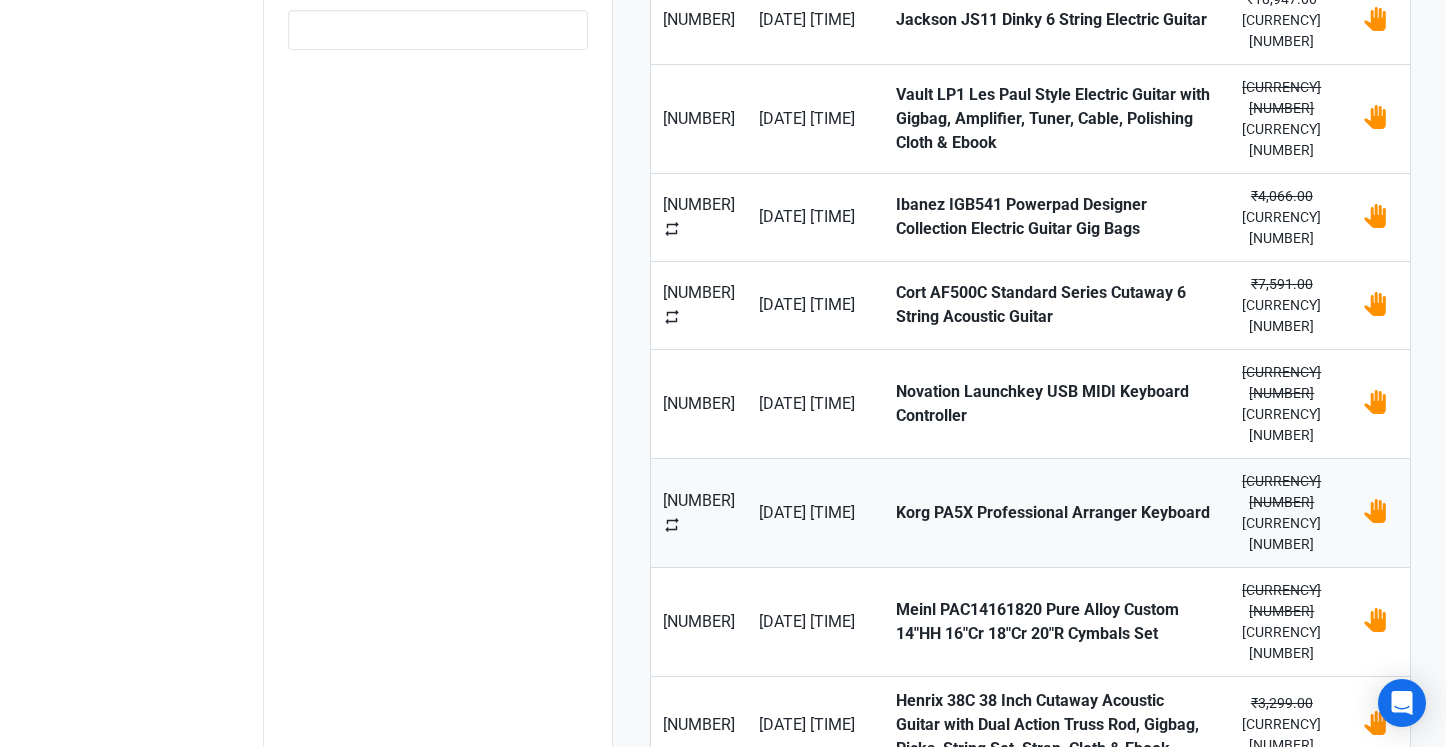 click on "Korg PA5X Professional Arranger Keyboard" at bounding box center (1053, 513) 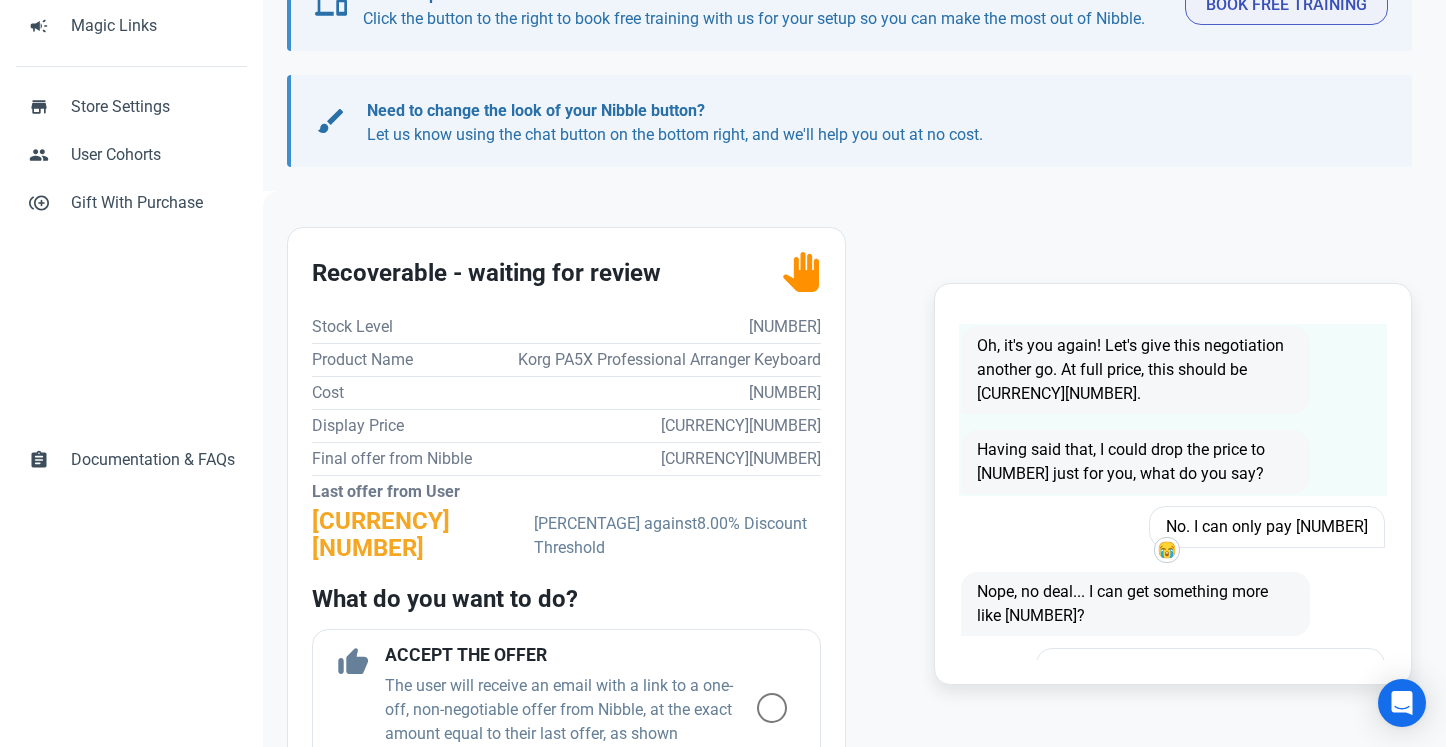 scroll, scrollTop: 274, scrollLeft: 0, axis: vertical 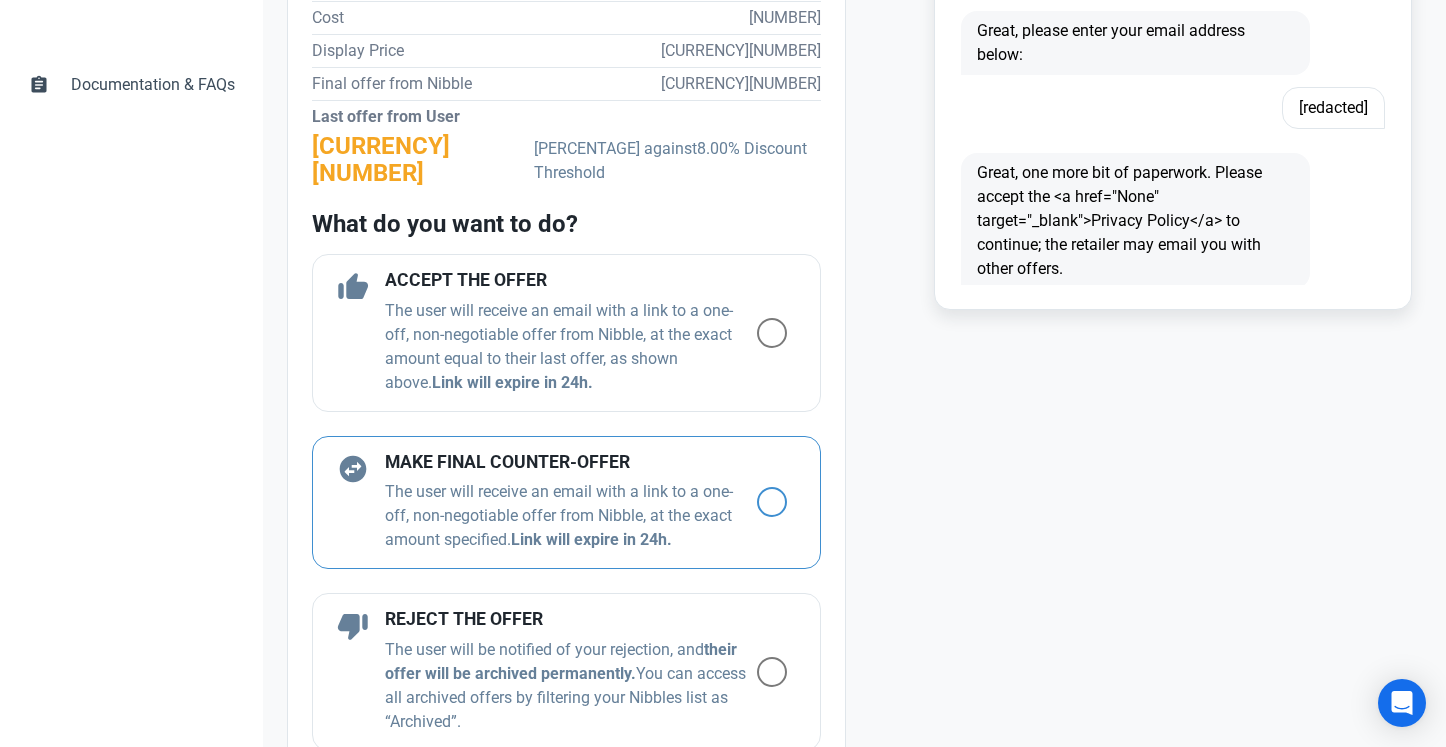 click on "The user will receive an email with a link to a one-off, non-negotiable offer from Nibble, at the exact amount specified.  Link will expire in 24h." at bounding box center [571, 347] 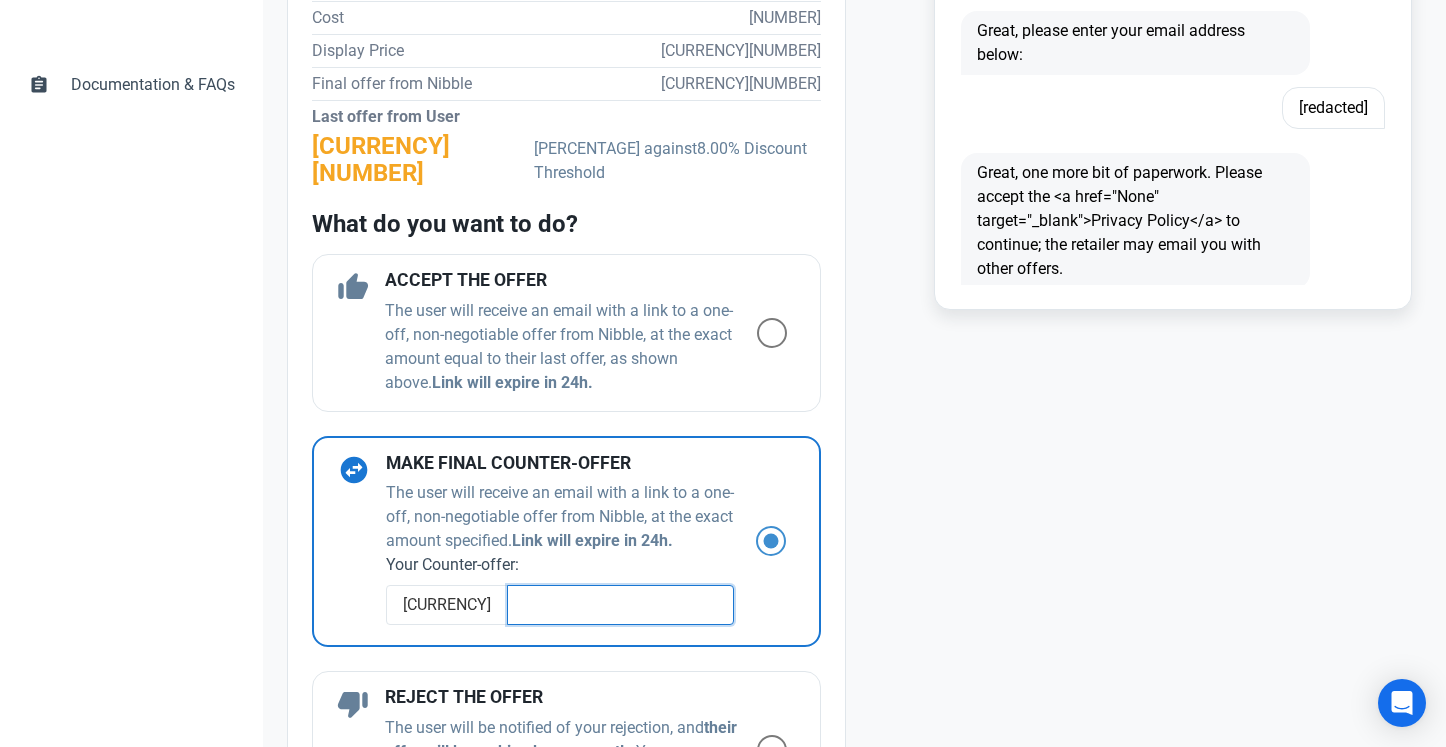 click at bounding box center [620, 605] 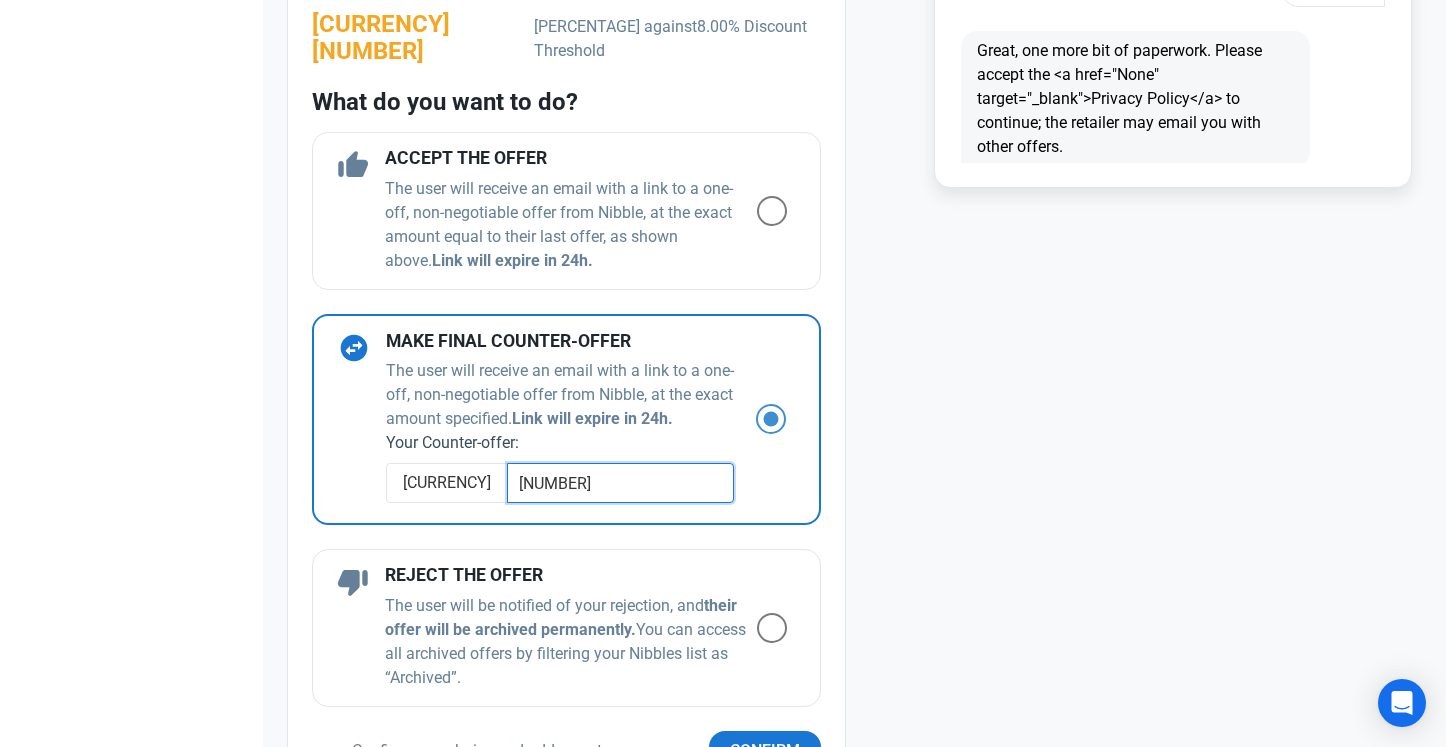 scroll, scrollTop: 855, scrollLeft: 0, axis: vertical 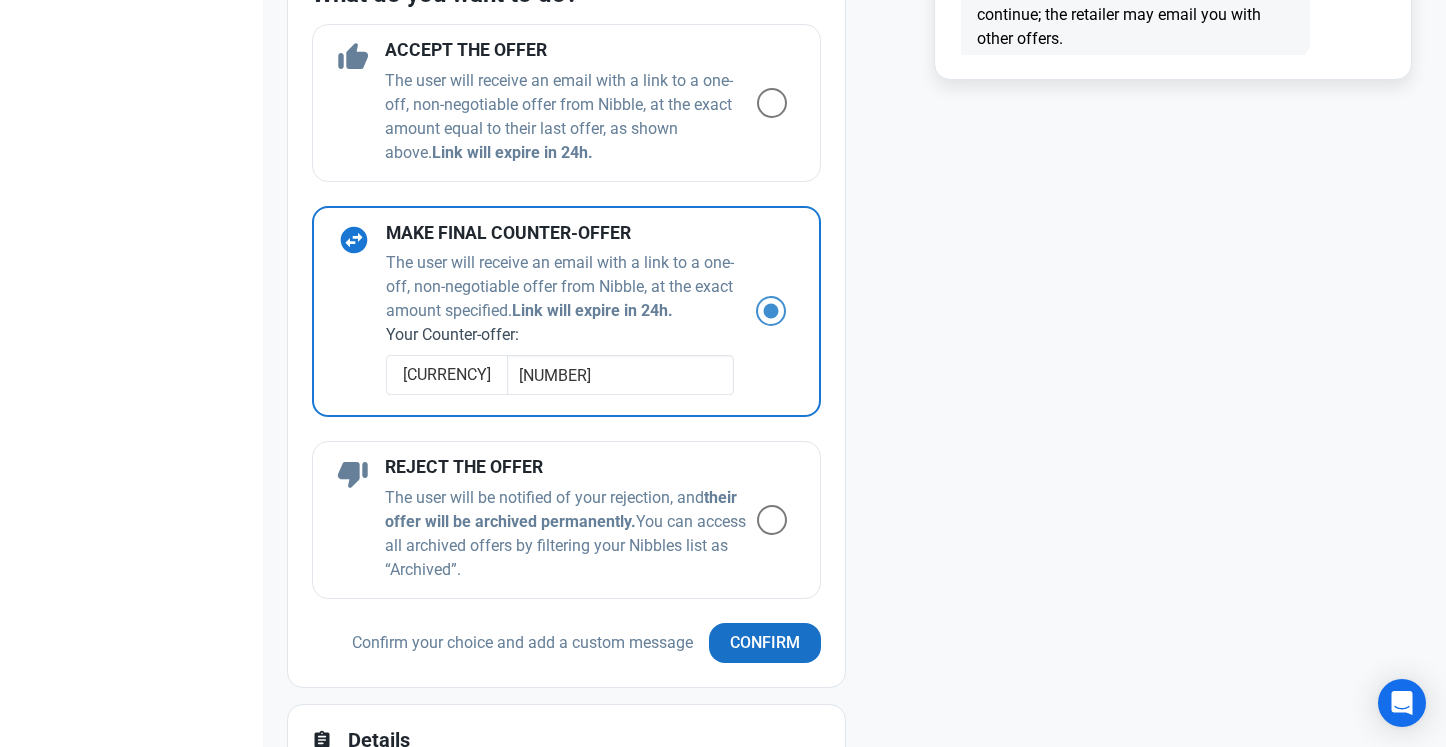 click on "Confirm" at bounding box center [765, 643] 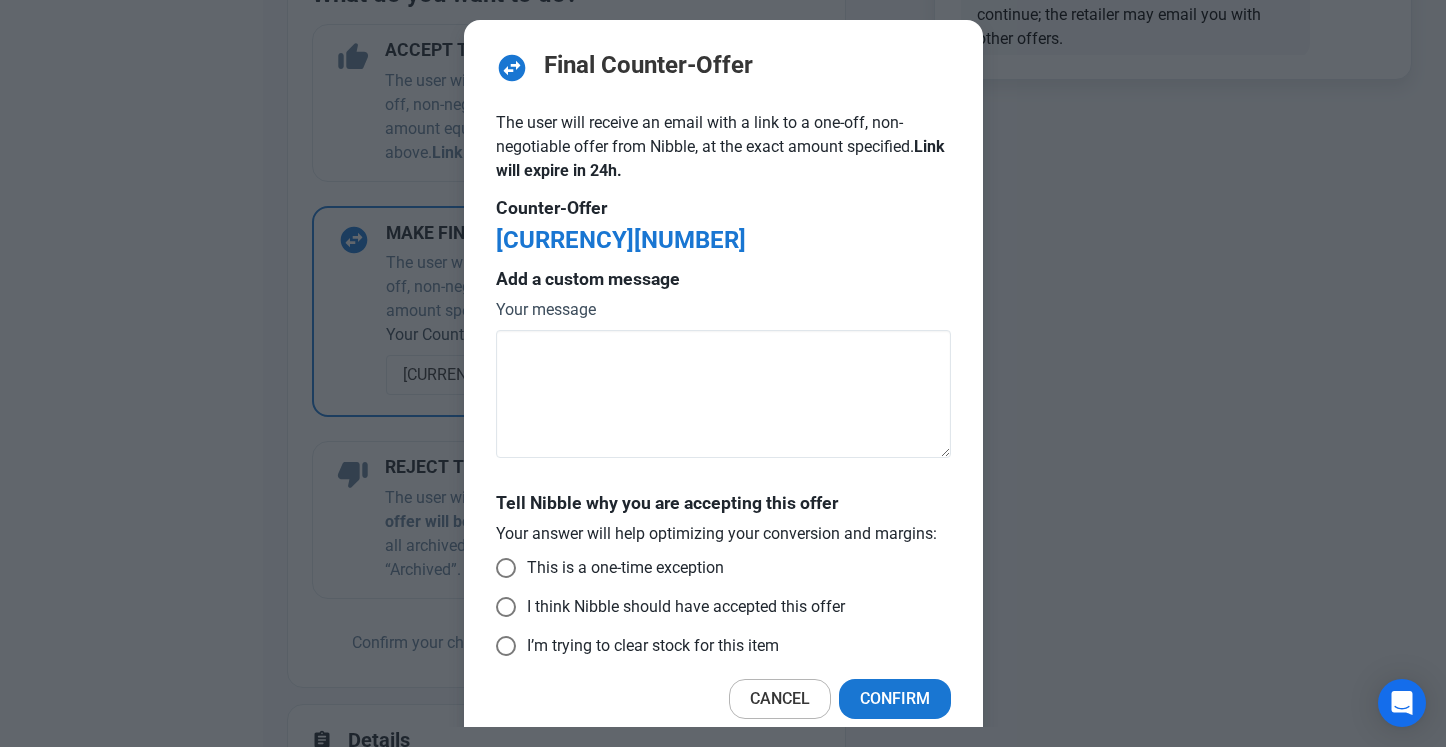 click on "Cancel" at bounding box center (780, 699) 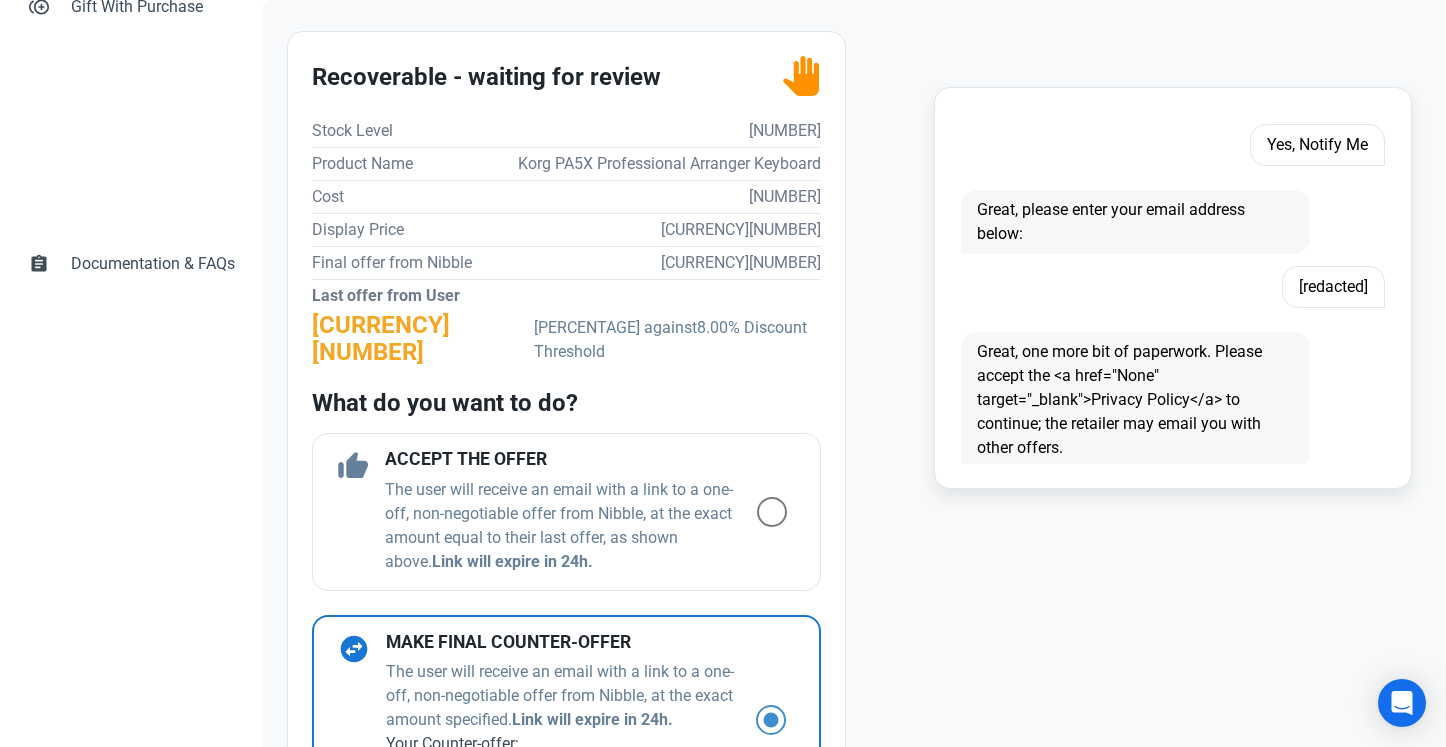 scroll, scrollTop: 450, scrollLeft: 0, axis: vertical 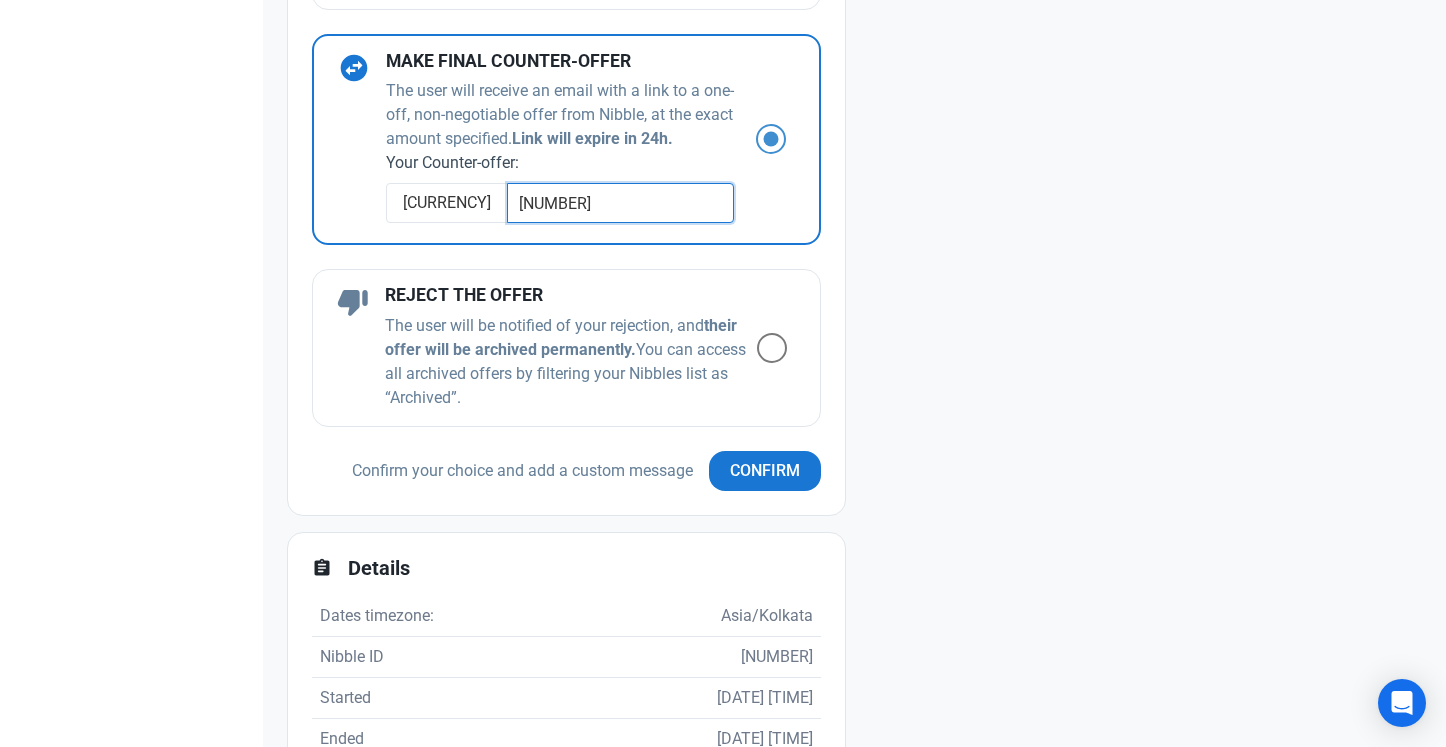 click on "[NUMBER]" at bounding box center [620, 203] 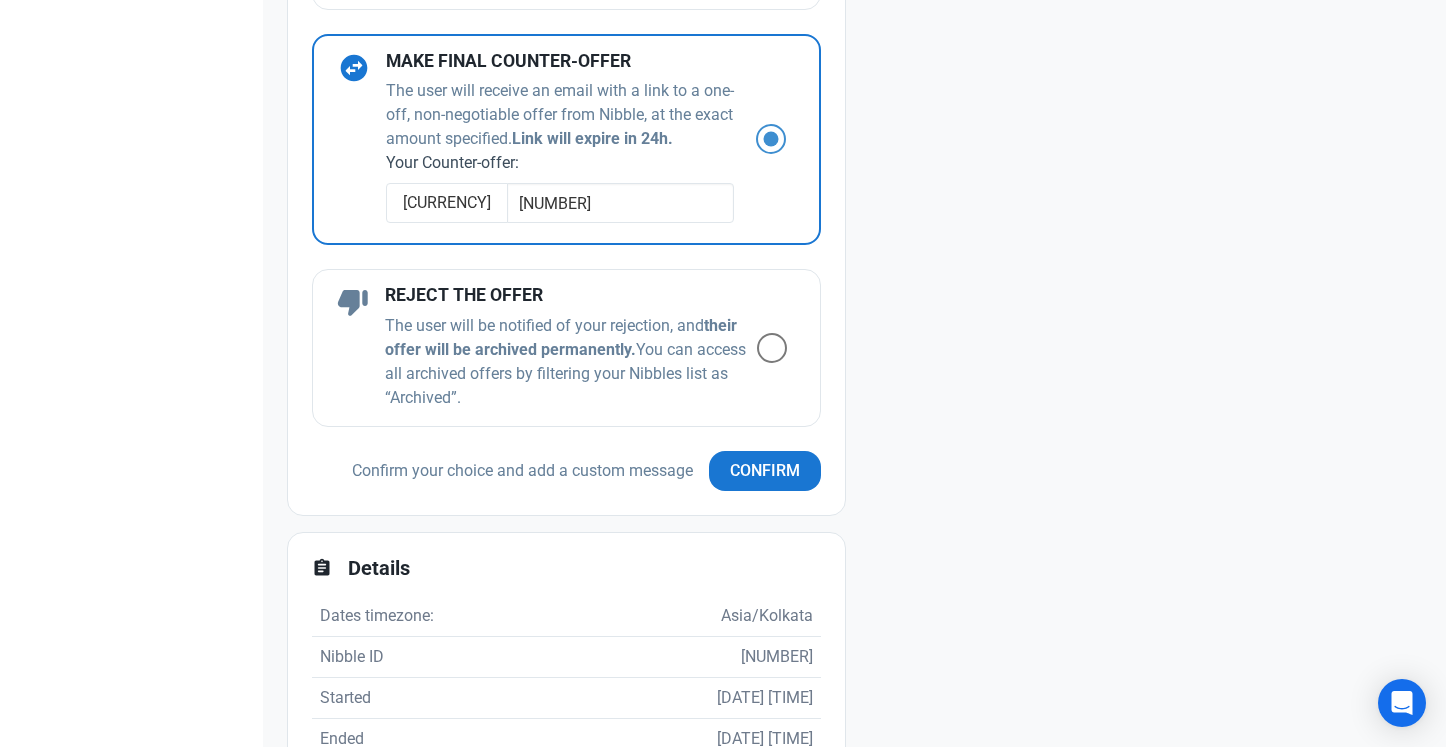 click on "Fill 1  Oh, it's you again! Let's give this negotiation another go. At full price, this should be [CURRENCY][NUMBER].   Having said that, I could drop the price to [NUMBER] just for you, what do you say?   No. I can only pay [NUMBER]   Nope, no deal... I can get something more like [NUMBER]?   No can you please come down more like [NUMBER]   Hmm, I can't accept [NUMBER], no. Can we go for [NUMBER]?   No no. [NUMBER] and you gave a deal that’s my final   Loving your work, we are almost there! We can get this over the line if you can accept [NUMBER]?   No. Doctor Who. I can't accept that, but I've got a good feeling we're almost there!   This is it, my final offer is [NUMBER]. It's decision time – do we have a deal?   No Deal   Seriously, that was it, my best offer is [NUMBER]. I don't want you to miss out, are you sure you don't want it?   No Deal   Yes, Notify Me   [redacted]   Close" at bounding box center [1141, 321] 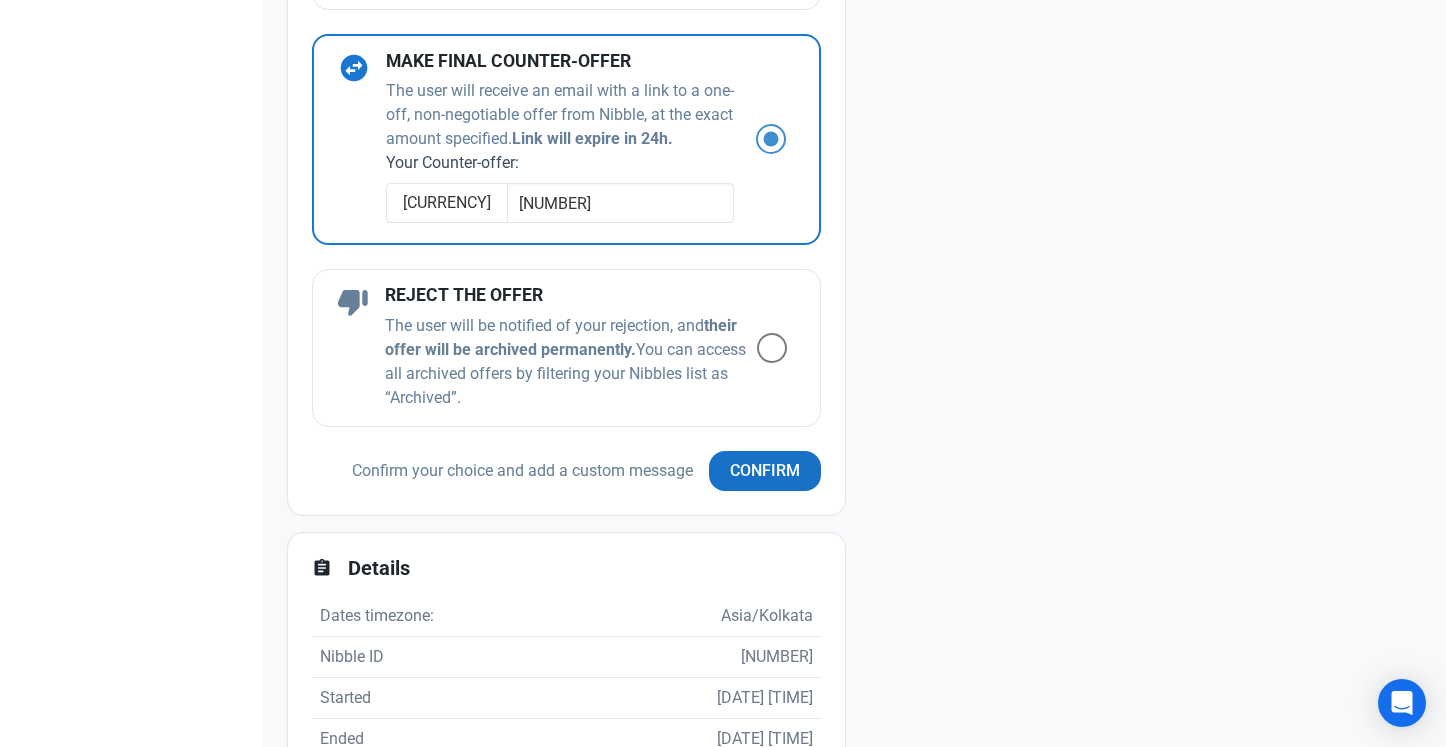 click on "Confirm" at bounding box center (765, 471) 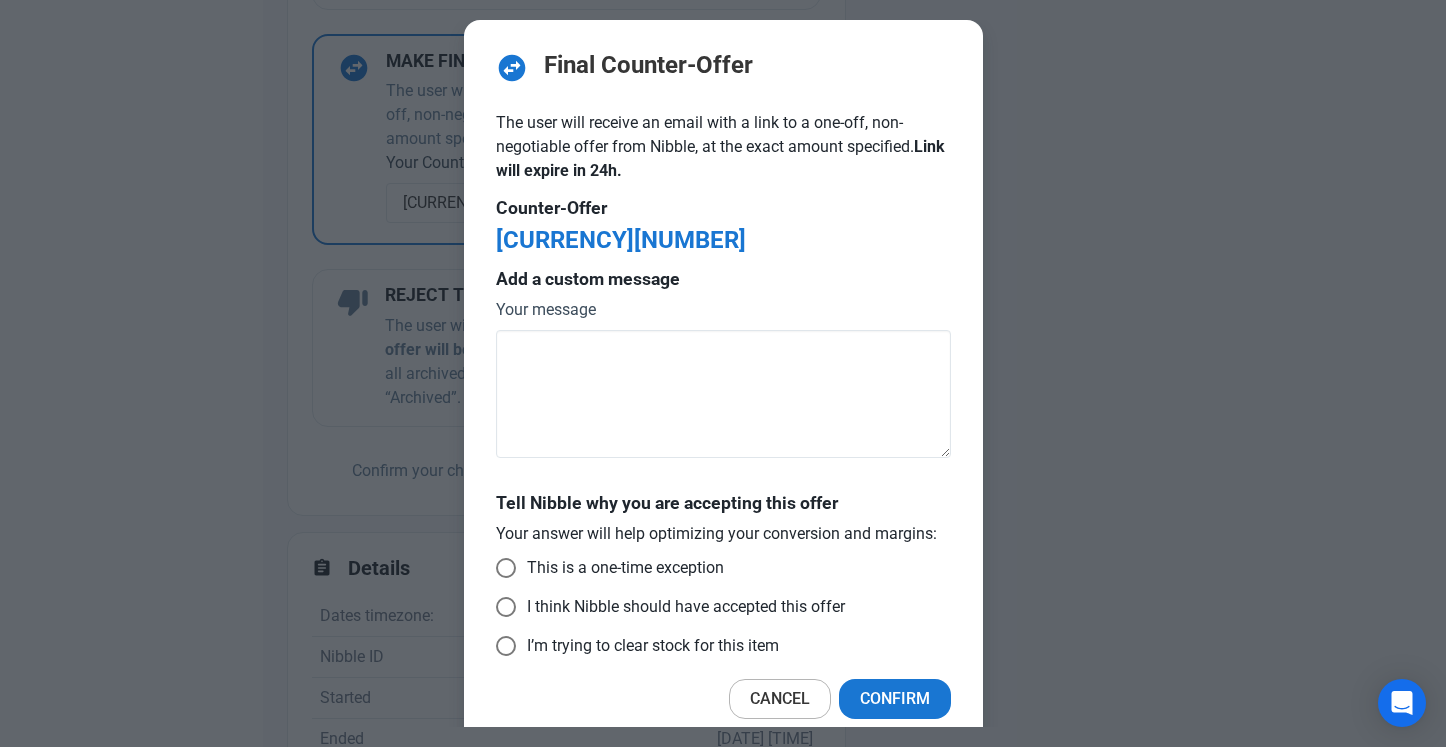 click on "Cancel" at bounding box center [780, 699] 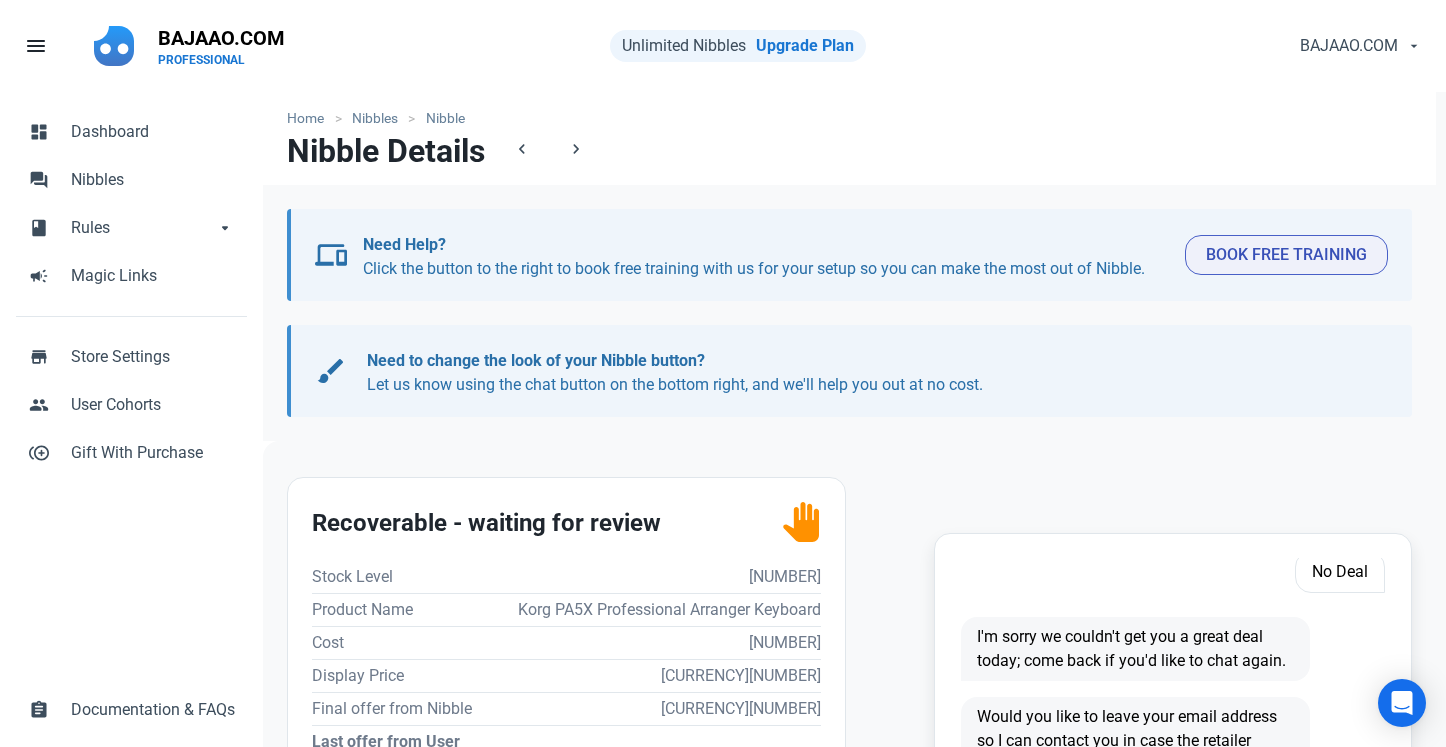 scroll, scrollTop: 0, scrollLeft: 0, axis: both 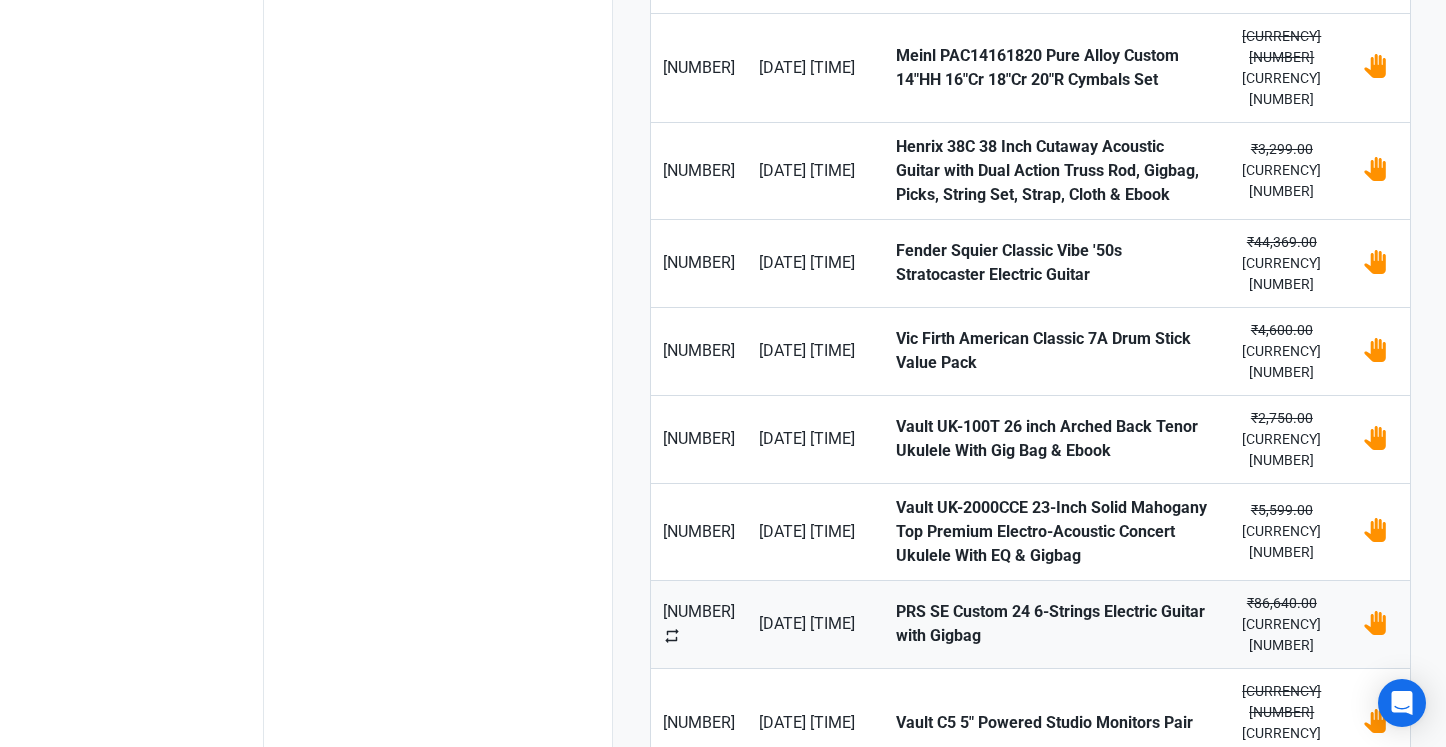click on "PRS SE Custom 24 6-Strings Electric Guitar with Gigbag" at bounding box center [1053, 624] 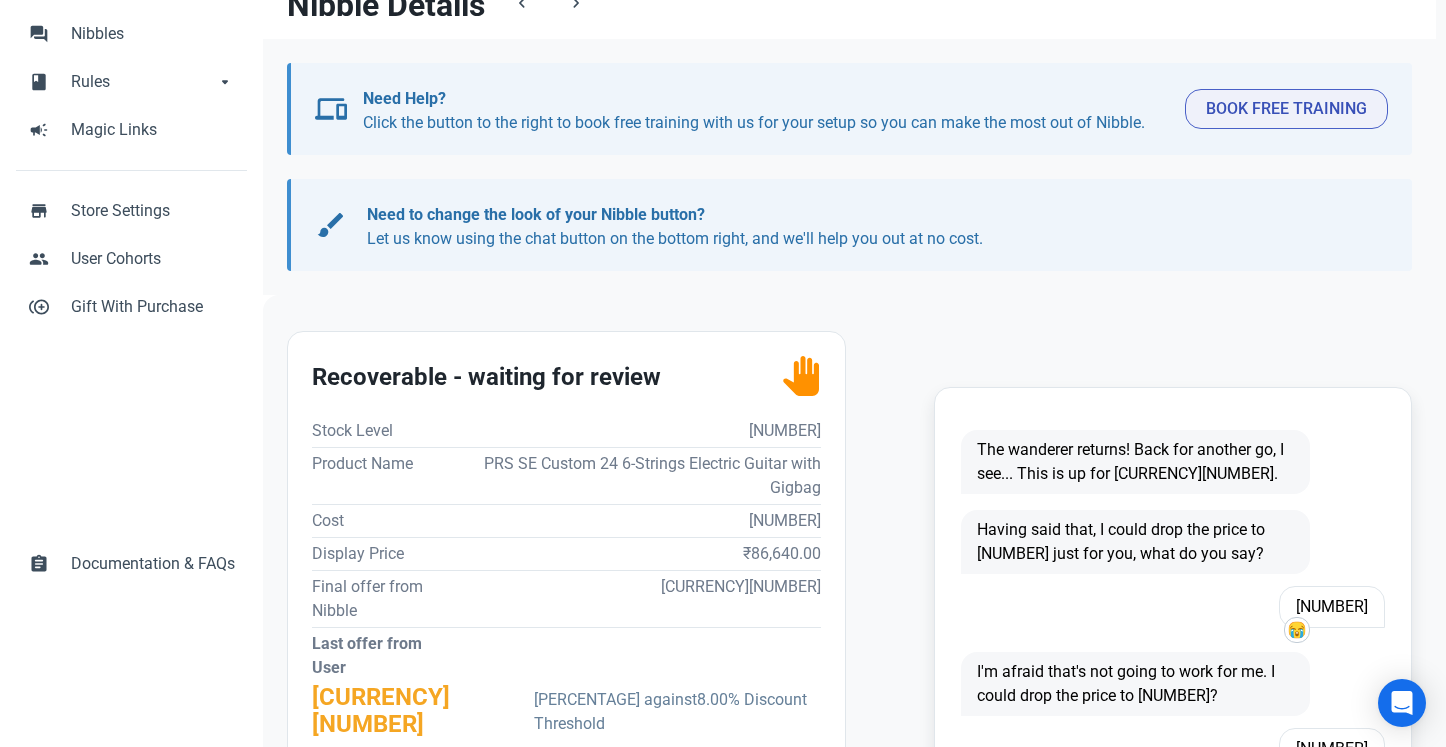 scroll, scrollTop: 366, scrollLeft: 0, axis: vertical 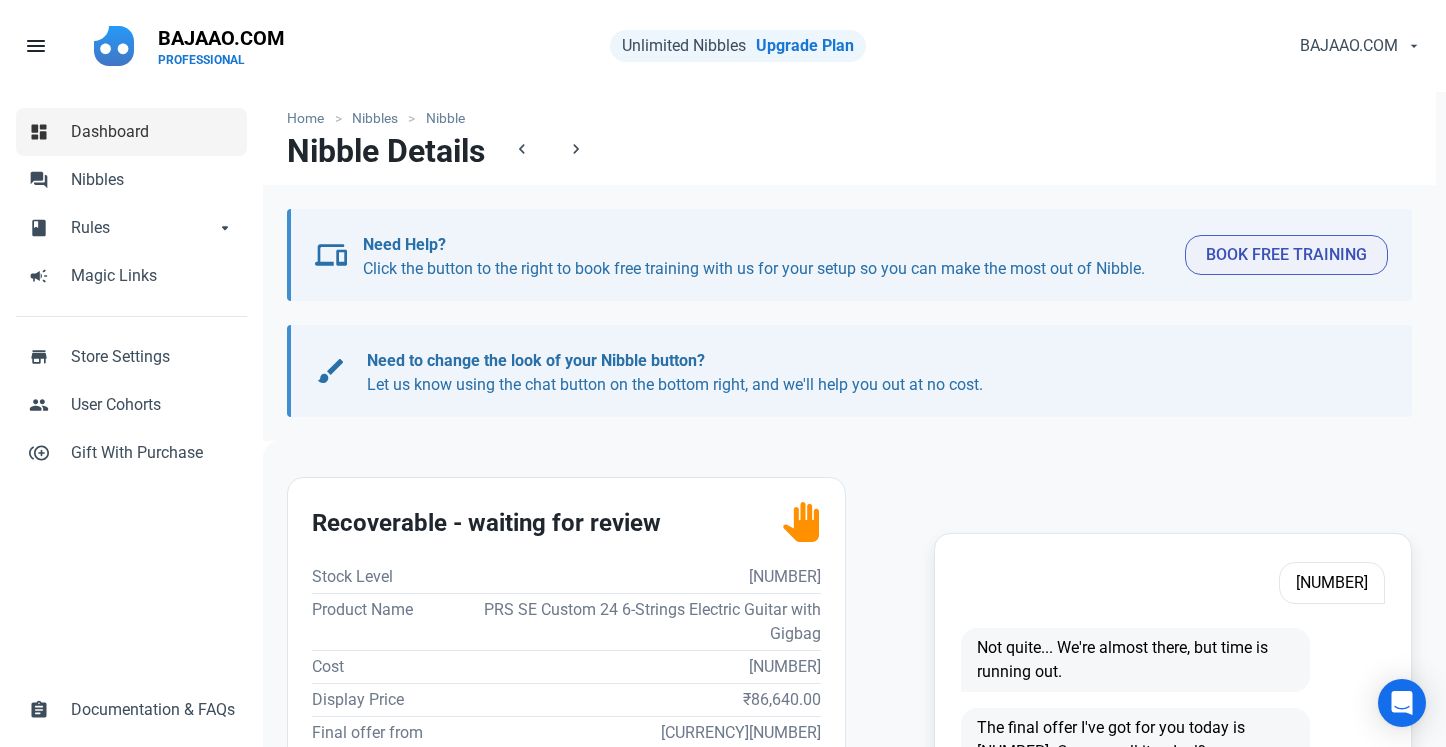 click on "Dashboard" at bounding box center (153, 132) 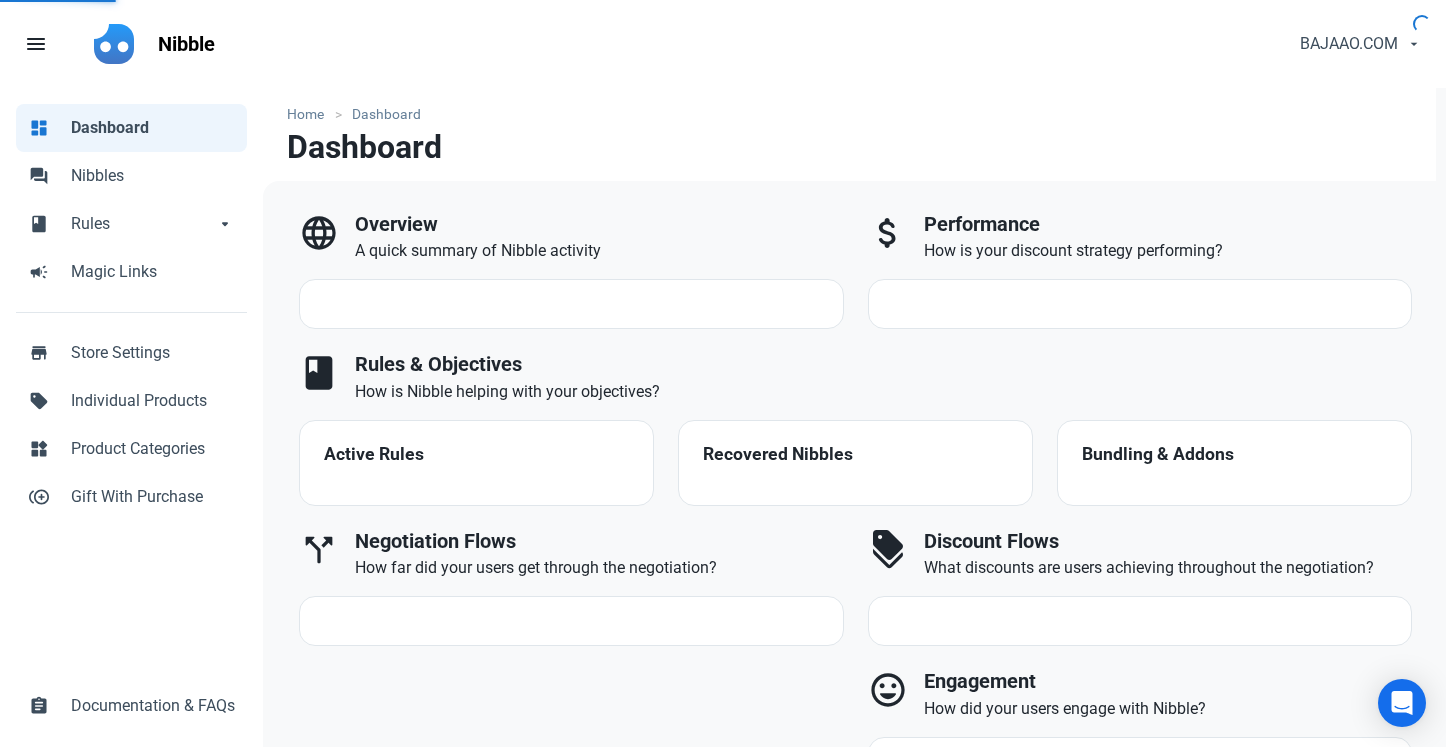 scroll, scrollTop: 0, scrollLeft: 0, axis: both 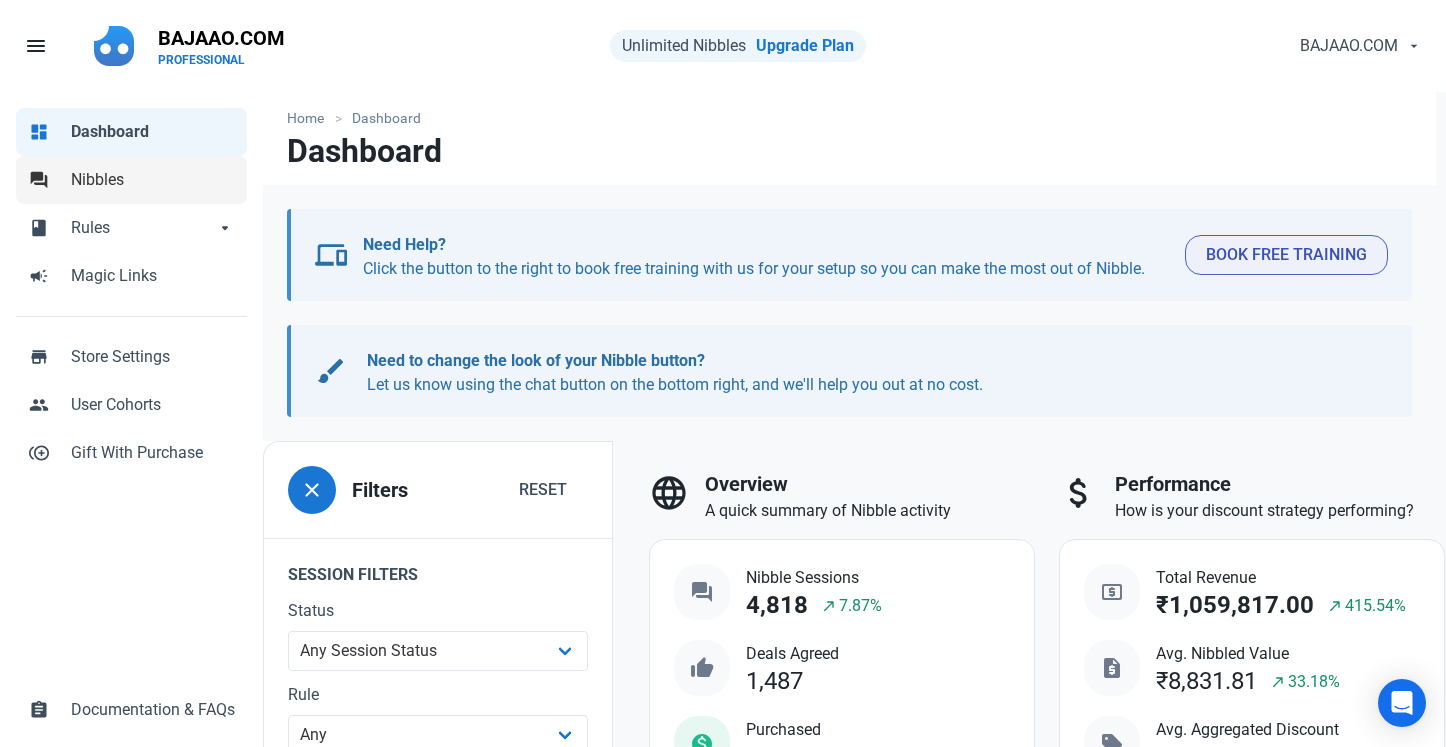 click on "Nibbles" at bounding box center [153, 180] 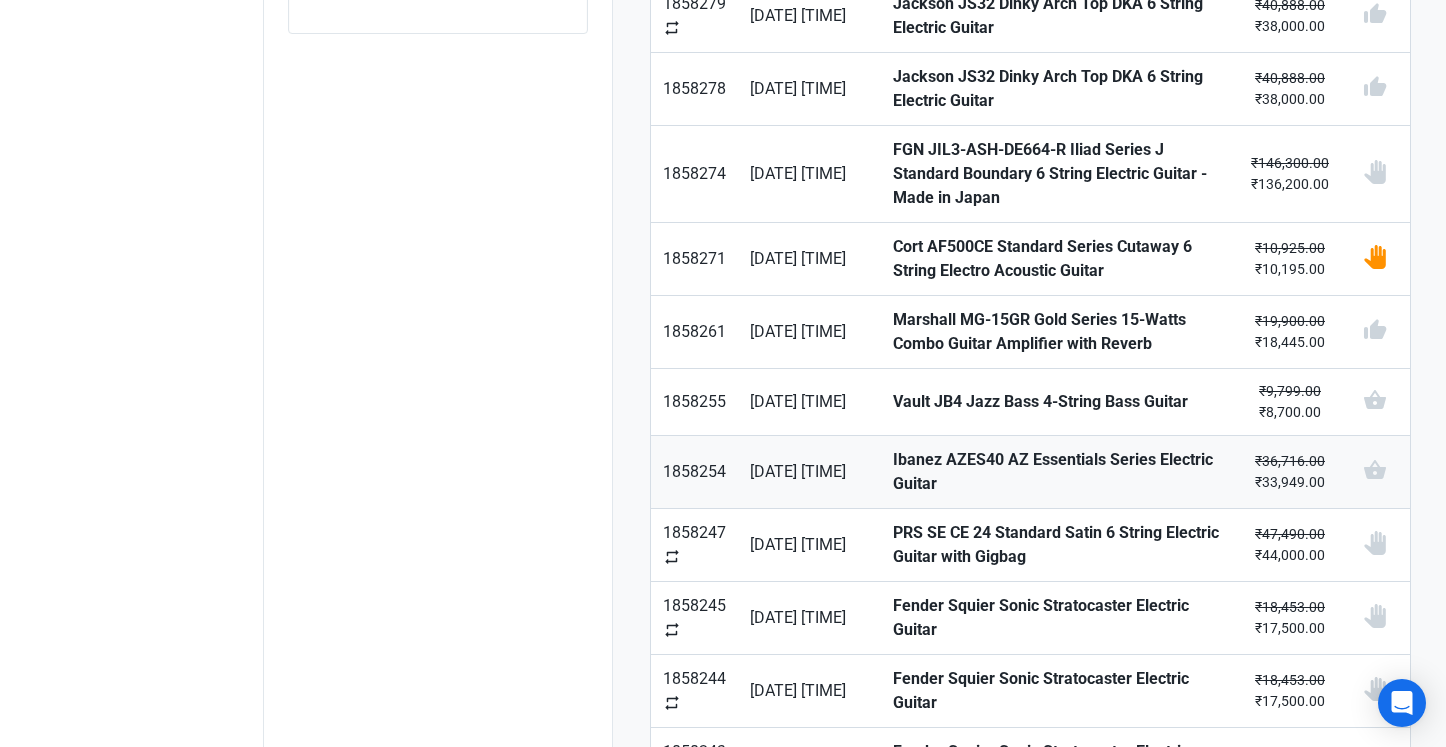 scroll, scrollTop: 973, scrollLeft: 0, axis: vertical 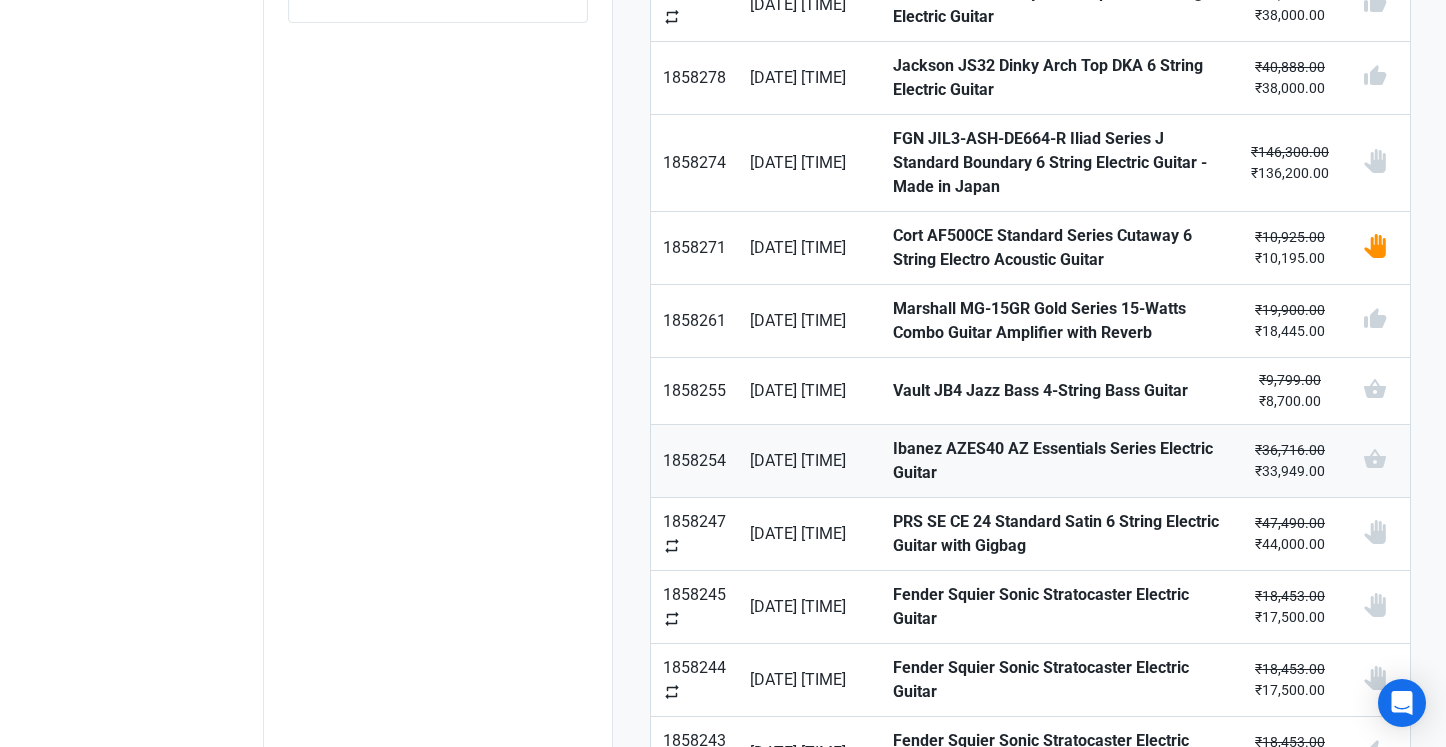 click on "Ibanez AZES40 AZ Essentials Series Electric Guitar" at bounding box center (1060, 461) 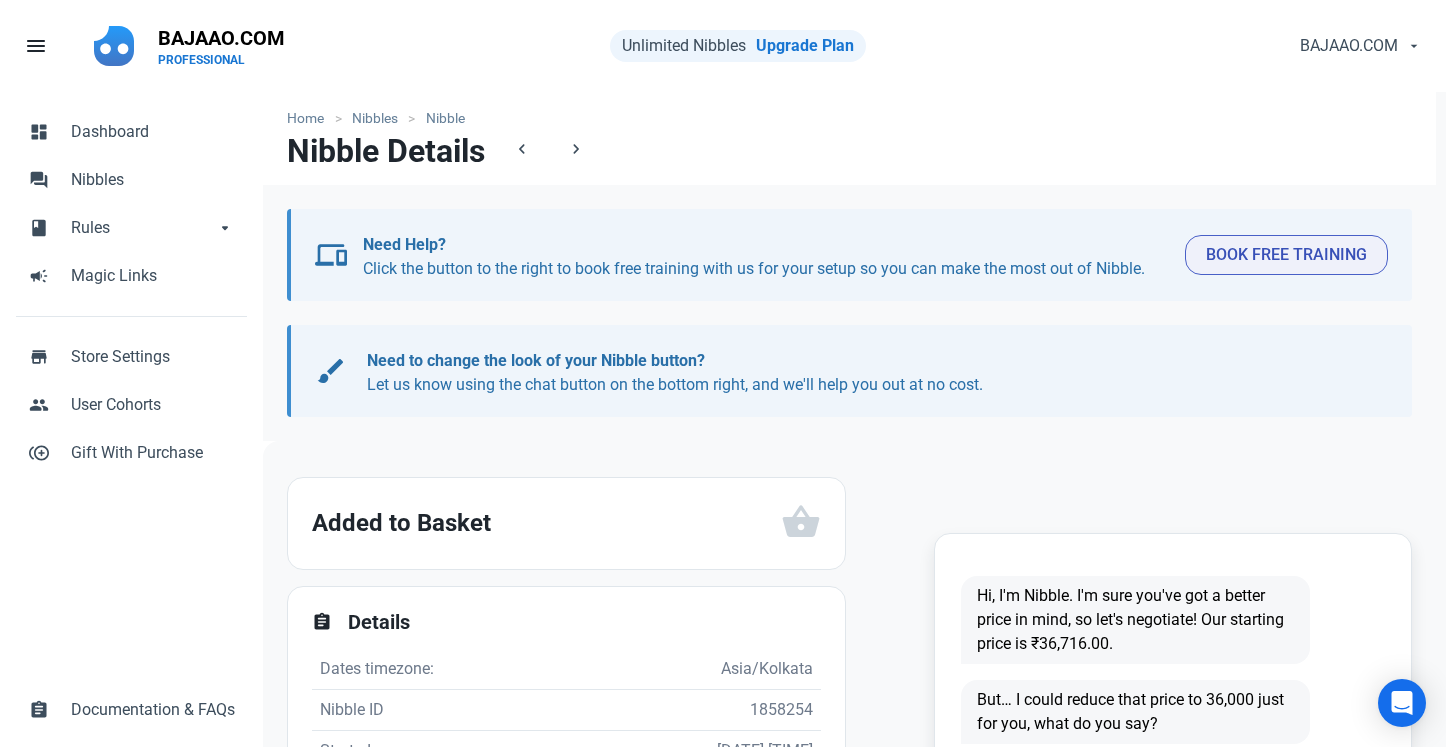 scroll, scrollTop: 0, scrollLeft: 0, axis: both 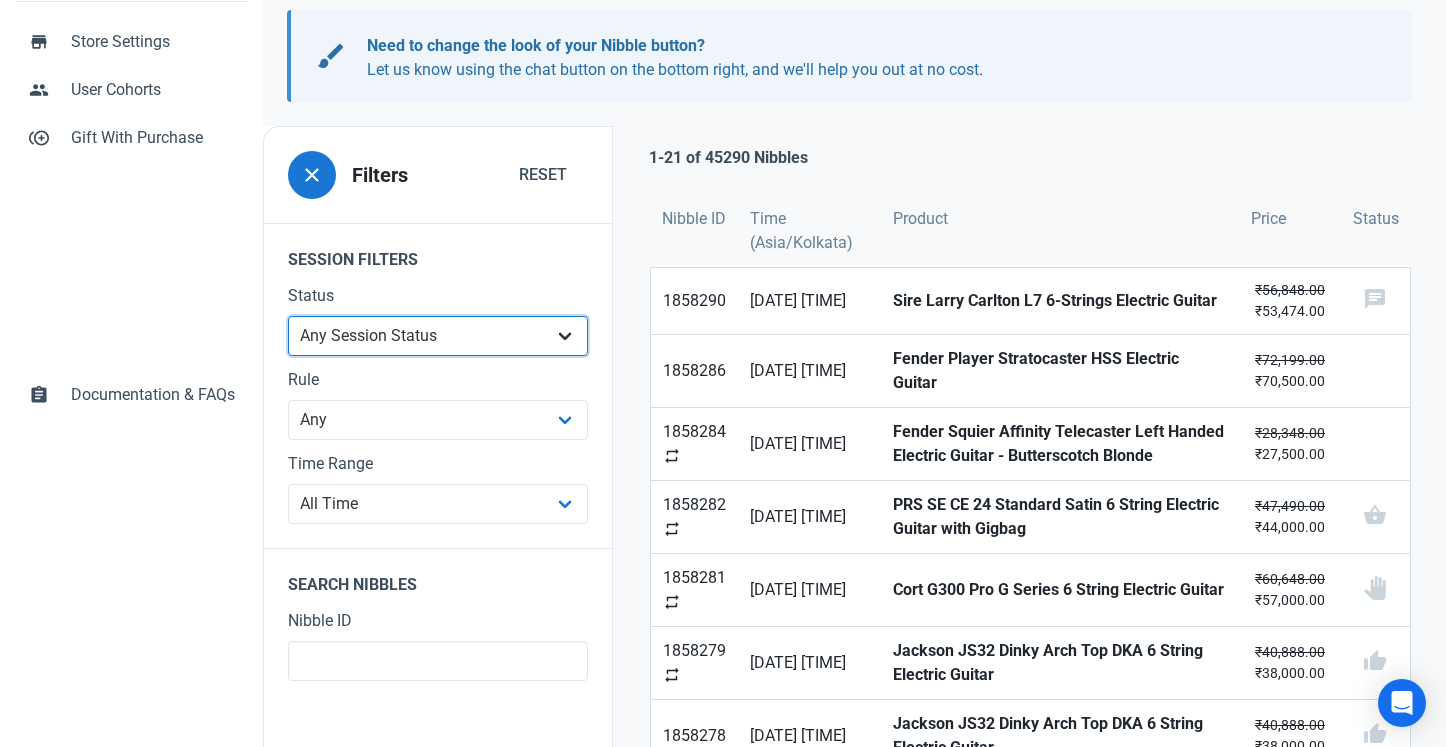 select on "added_to_basket" 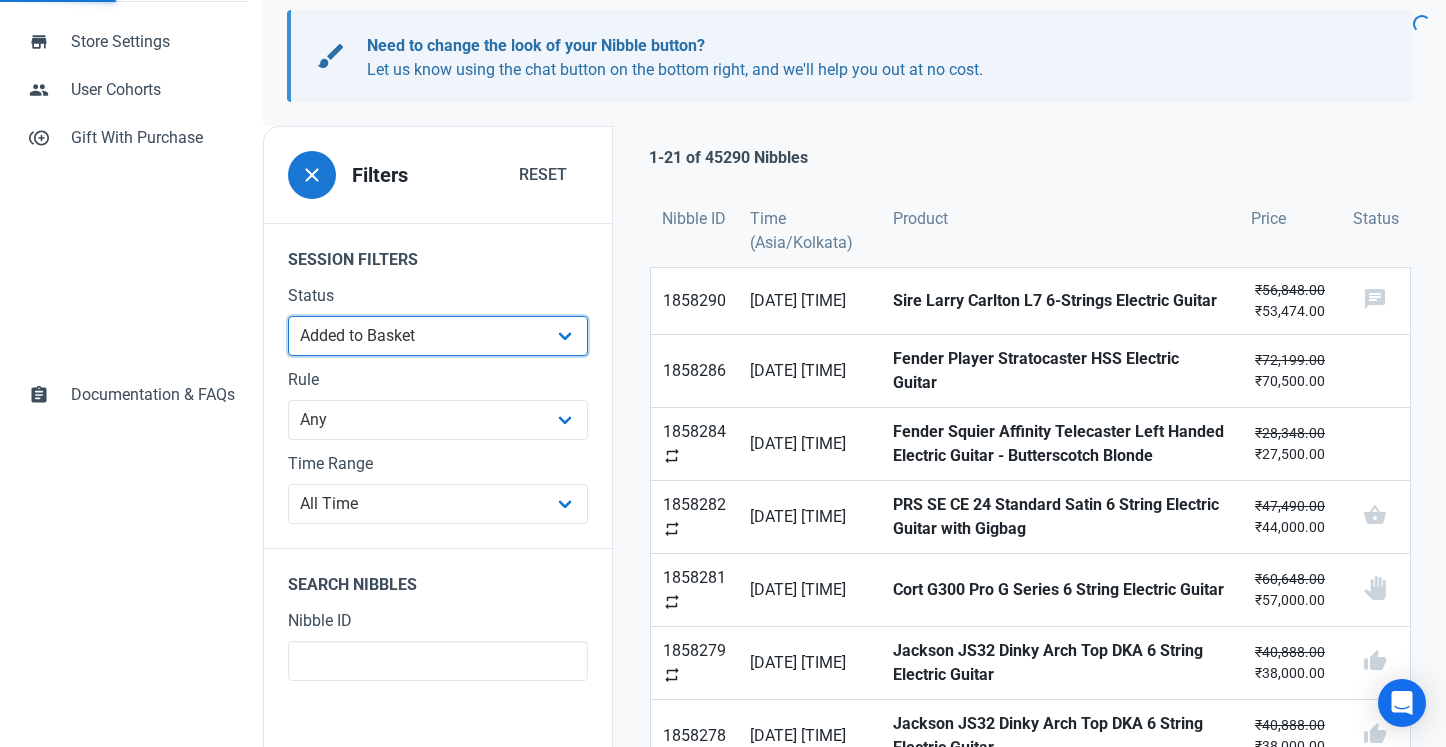 scroll, scrollTop: 0, scrollLeft: 0, axis: both 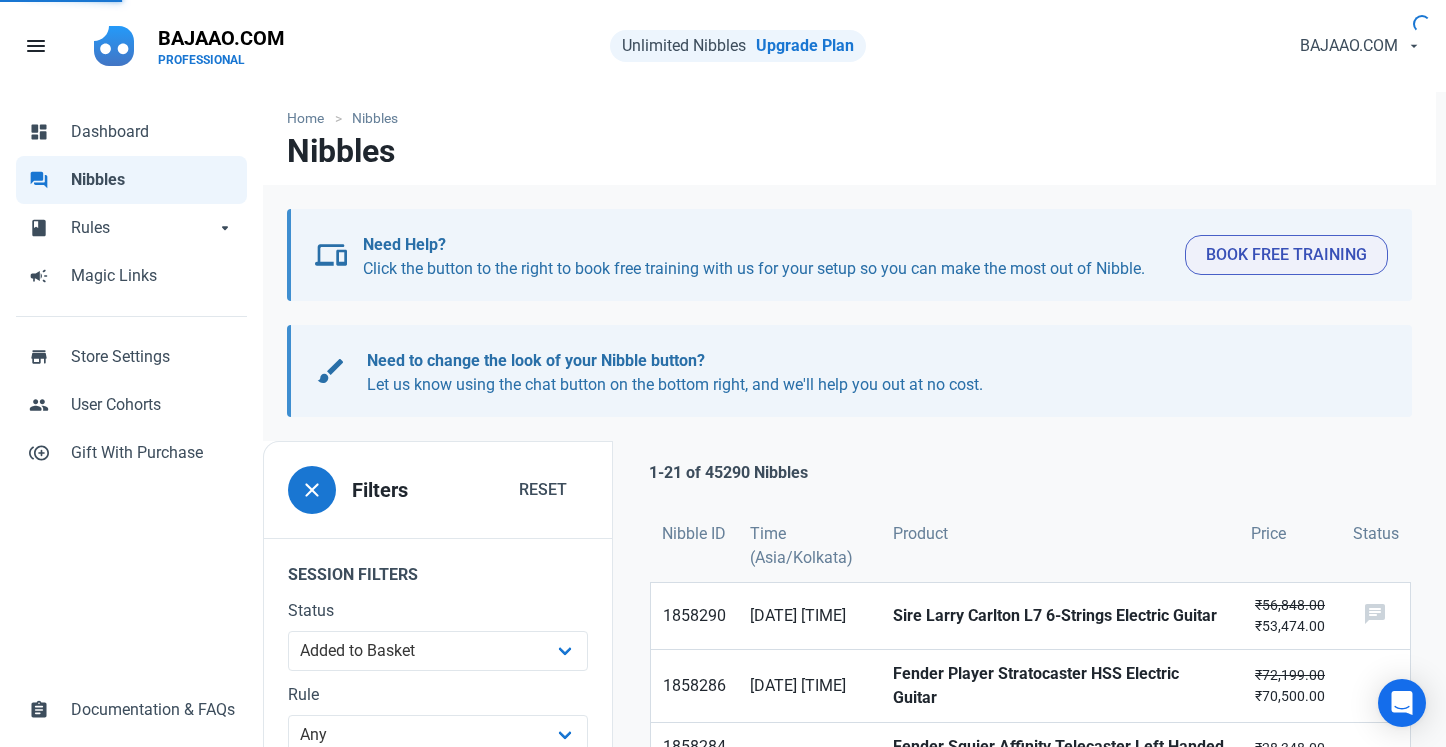 click on "Home Nibbles  Nibbles  devices Need Help?  Click the button to the right to book free training with us for your setup so you can make the most out of Nibble.  Book Free Training devices Need Help?  Click the button to the right to book free training with us for your setup so you can make the most out of Nibble.  Book Free Training brush Need to change the look of your Nibble button?  Let us know using the chat button on the bottom right, and we'll help you out at no cost.  brush Need to change the look of your Nibble button?  Let us know using the chat button on the bottom right, and we'll help you out at no cost.  close Filters Reset Session Filters Status Any Session Status  Abandoned - negotiated   Abandoned - after final offer   Abandoned - after deal agreed   Recoverable - user offer available   Recoverable - user offer accepted   Recoverable - counter offer sent   No longer recoverable - user offer rejected   Added to Basket   Recovered - Purchased   Purchased  Rule Any clearance 14% clearance 19% chat" at bounding box center [849, 1122] 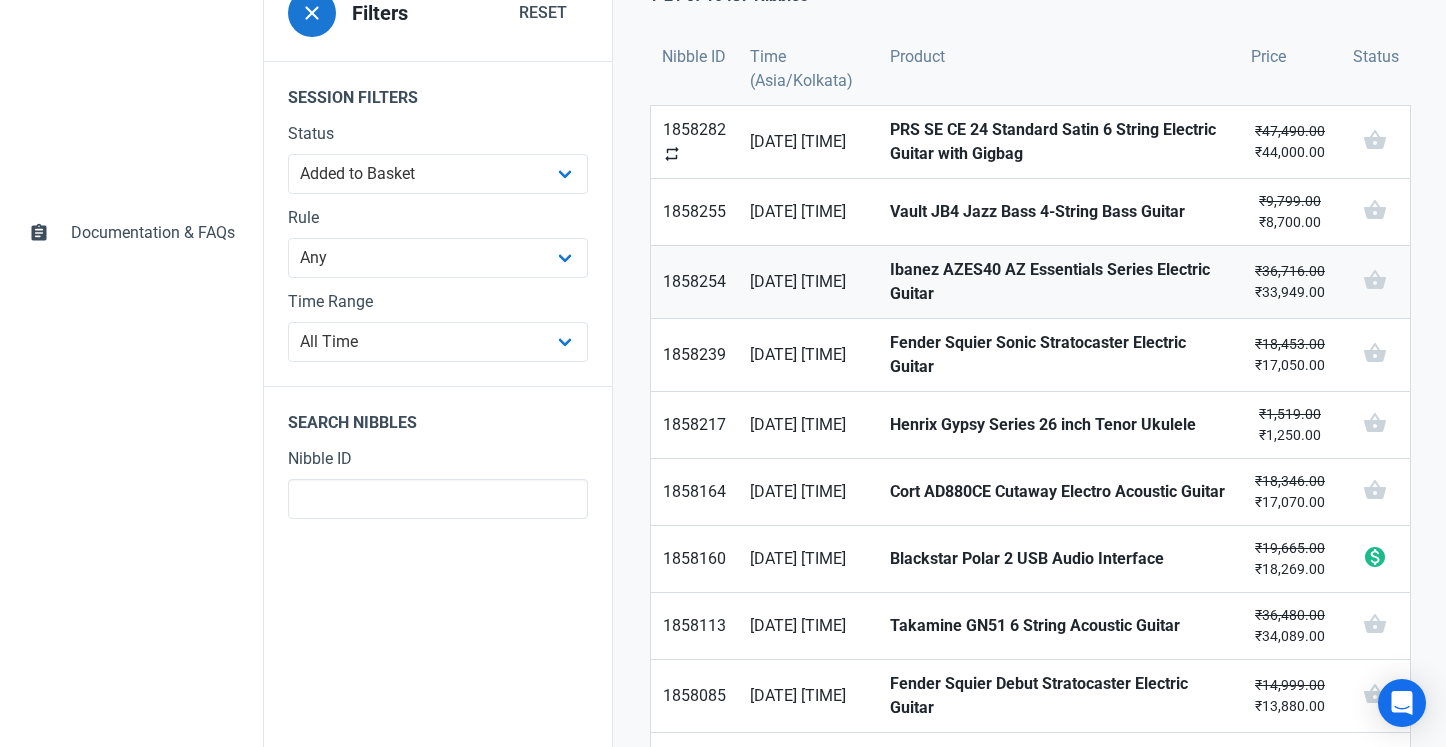 scroll, scrollTop: 472, scrollLeft: 0, axis: vertical 